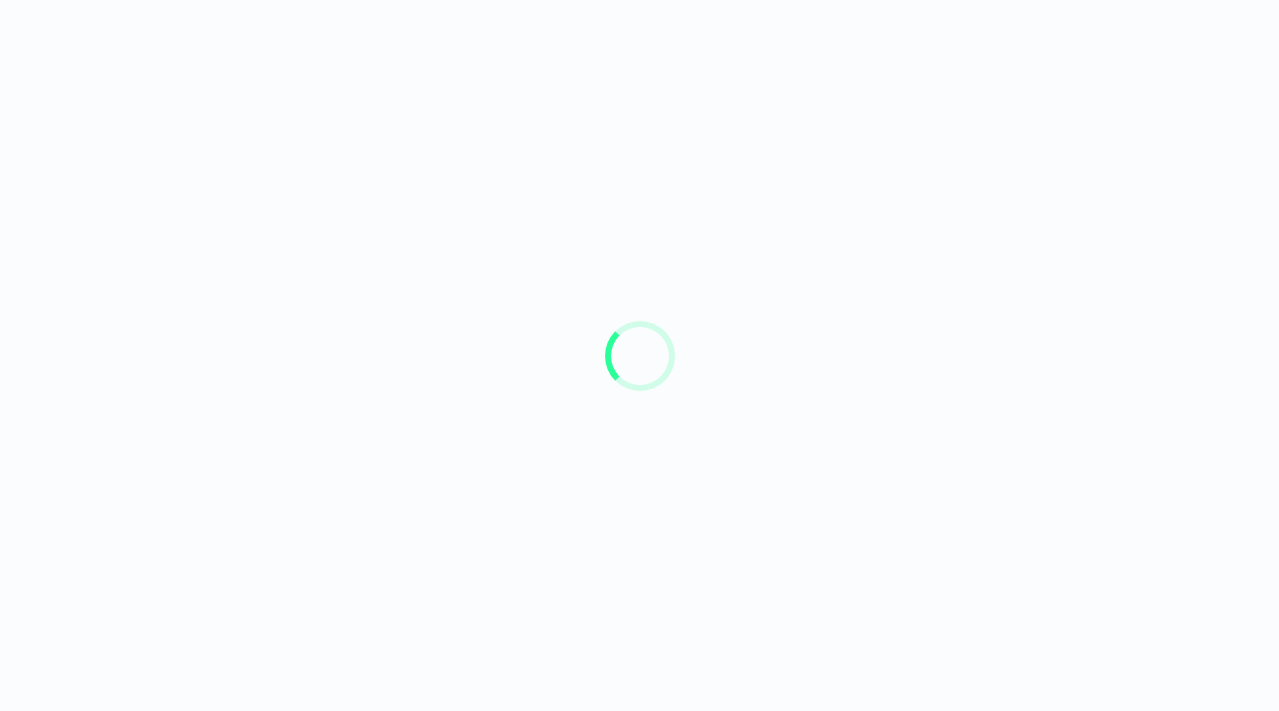 scroll, scrollTop: 0, scrollLeft: 0, axis: both 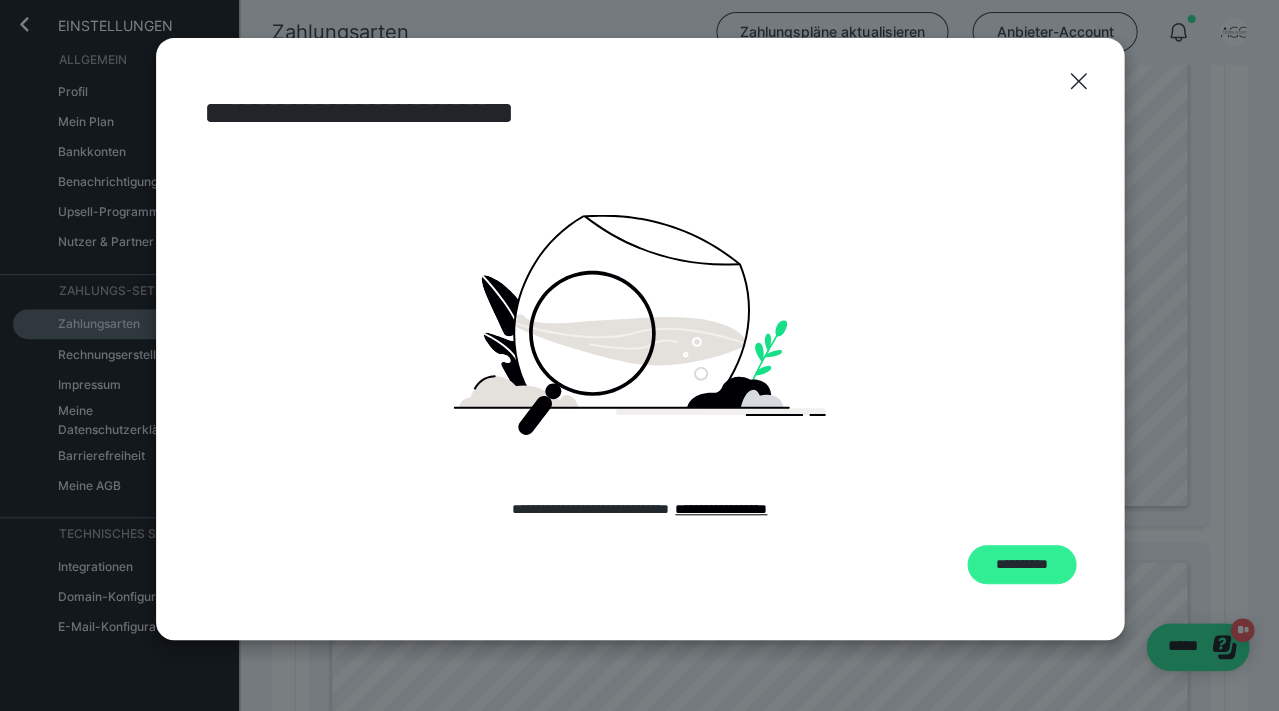 click on "**********" at bounding box center [1021, 565] 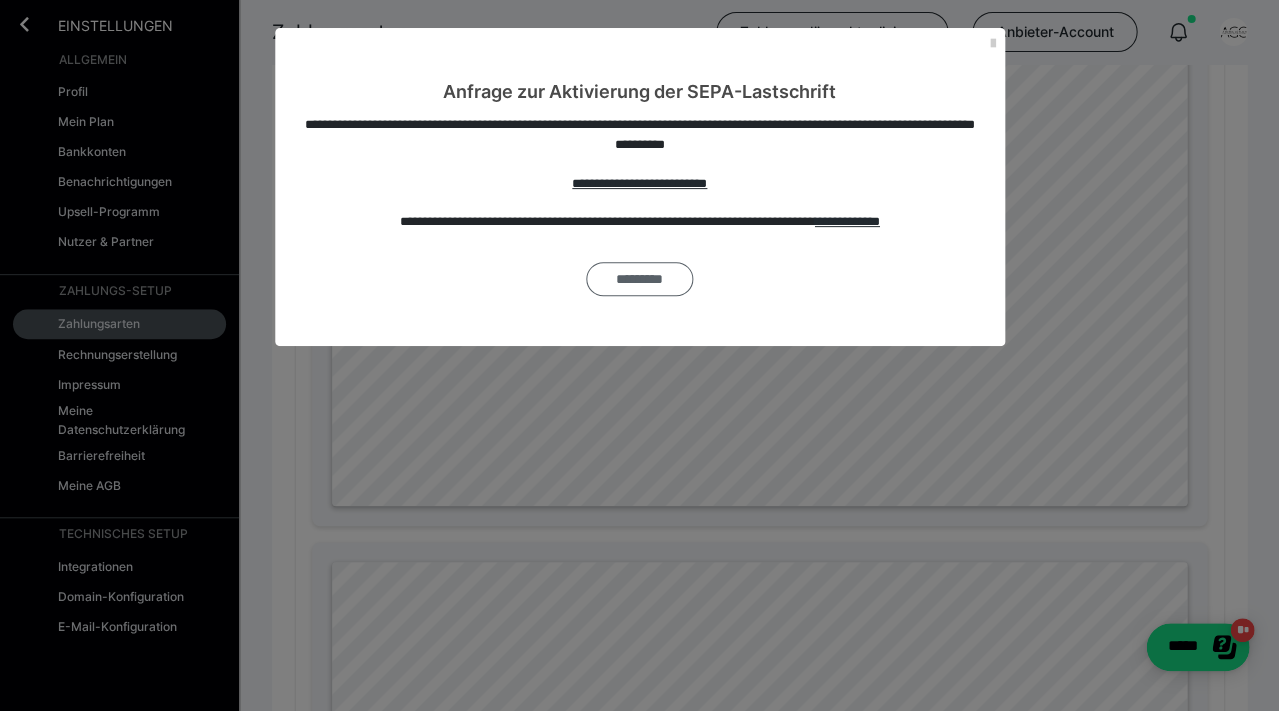 click on "*********" at bounding box center [639, 279] 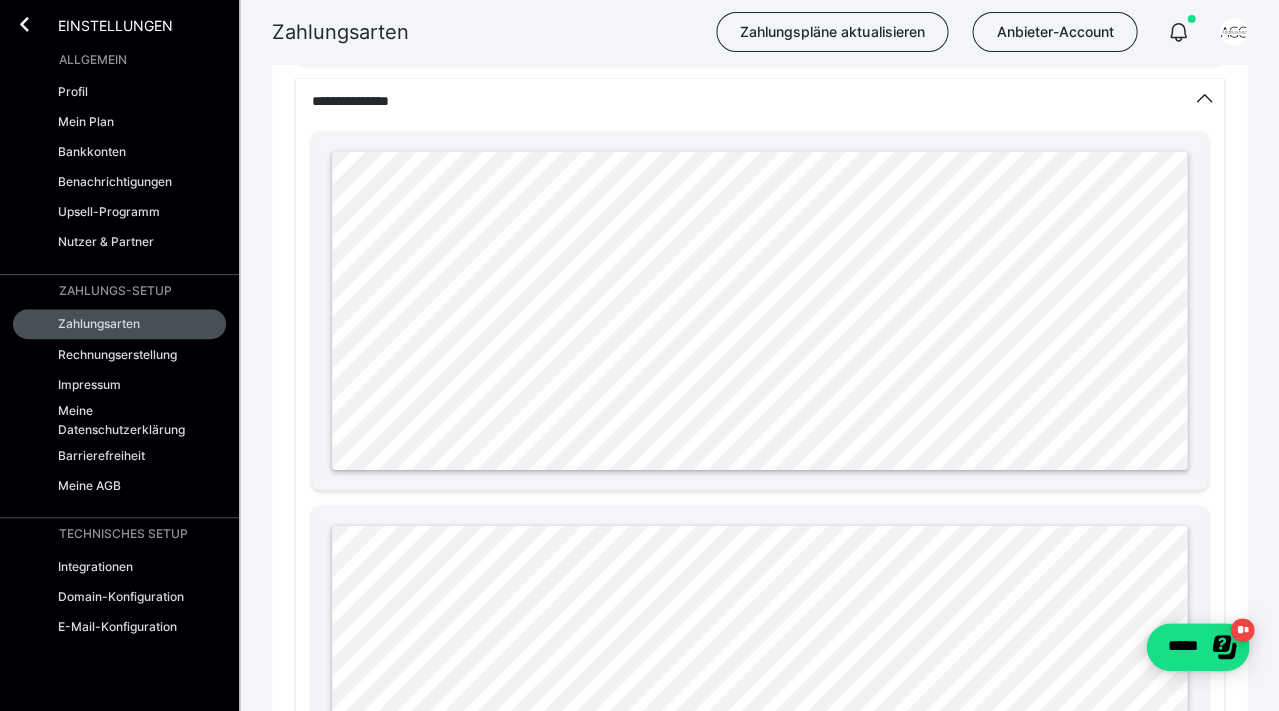 scroll, scrollTop: 1126, scrollLeft: 0, axis: vertical 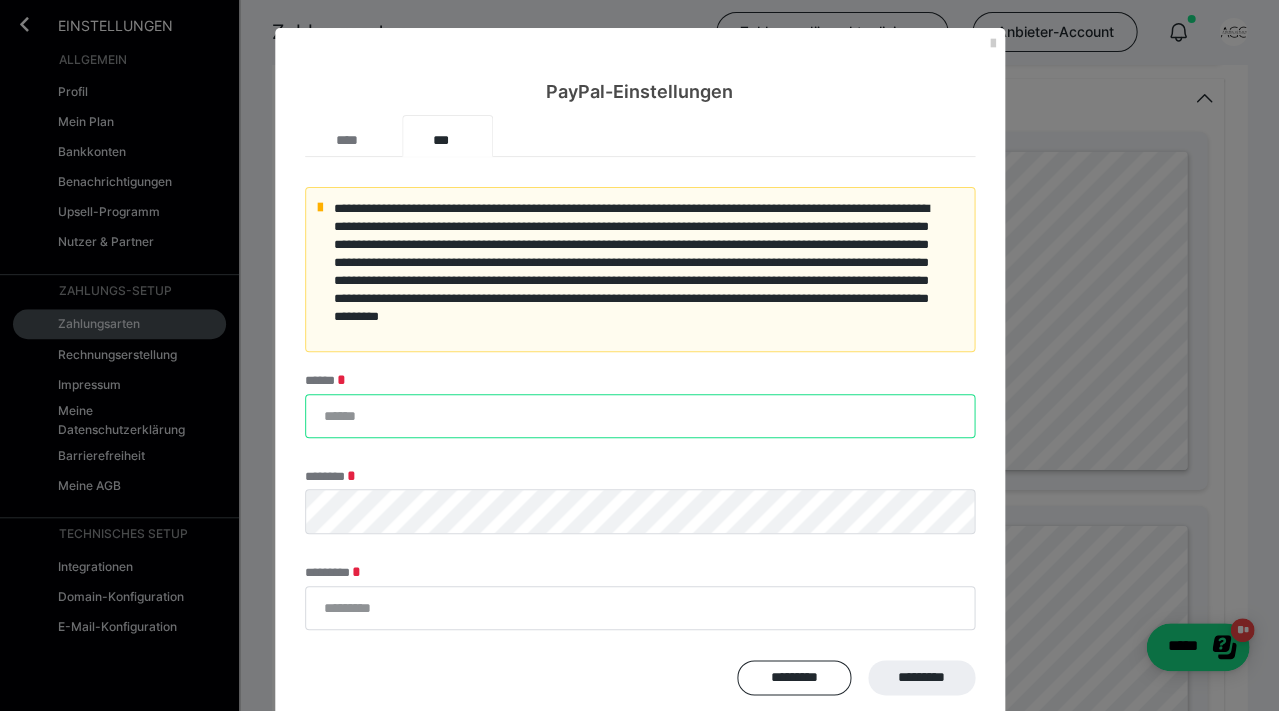 type on "**********" 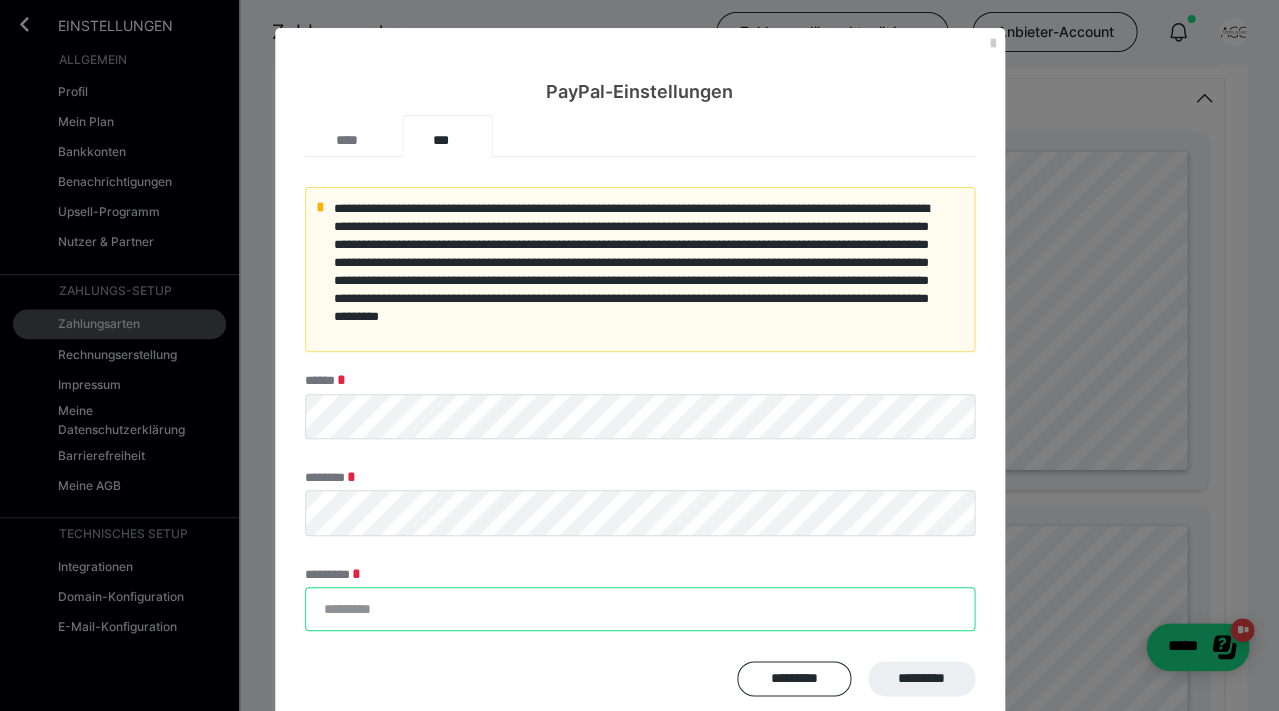 click on "*********" at bounding box center [640, 609] 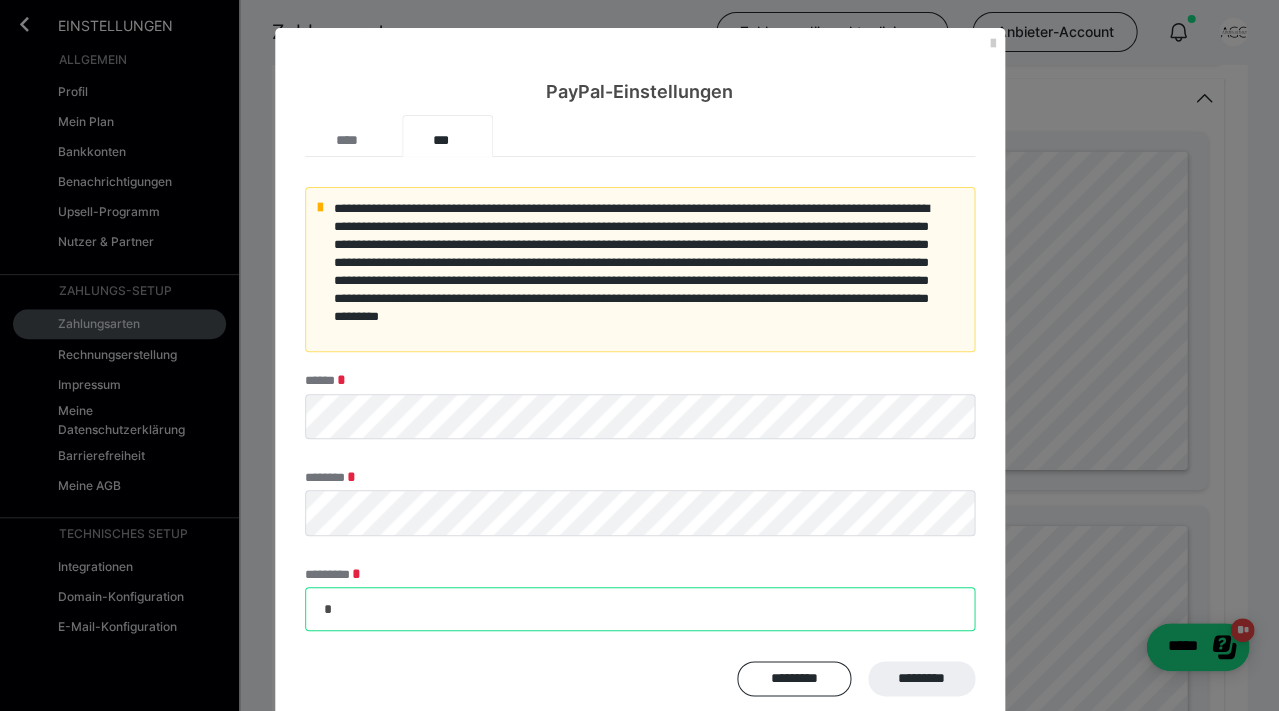 type on "**" 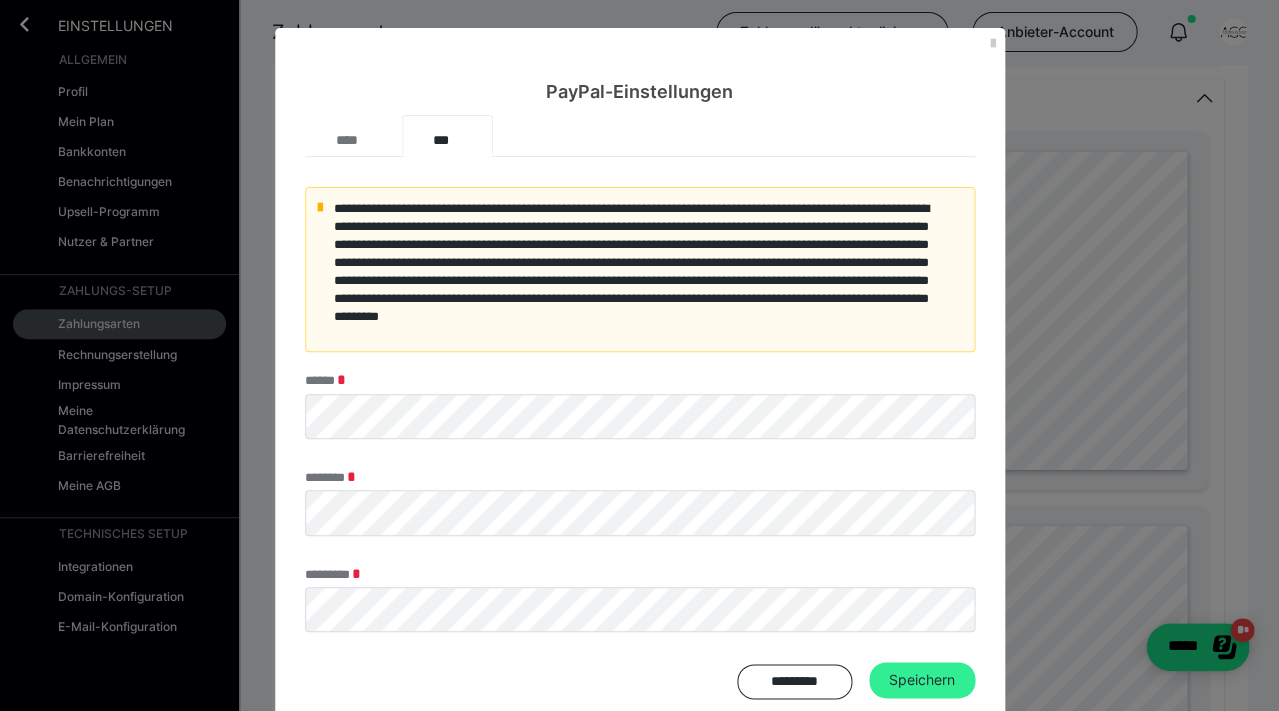 click on "Speichern" at bounding box center (922, 680) 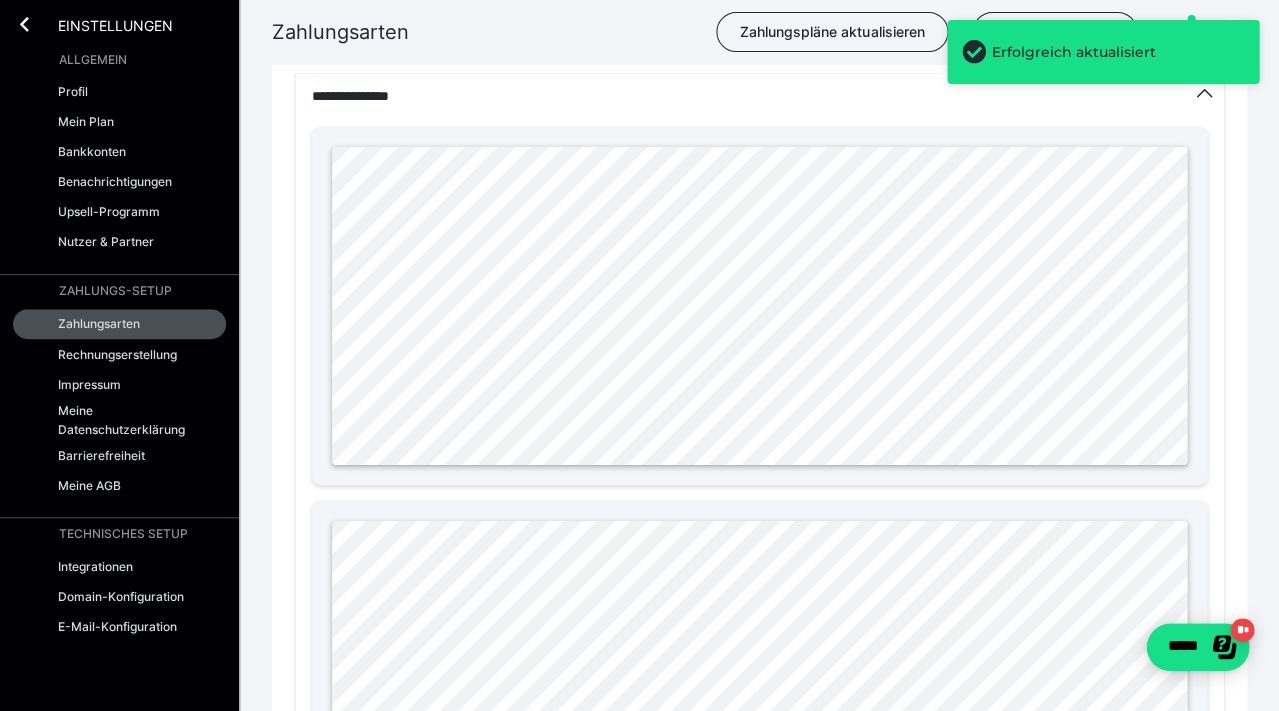 scroll, scrollTop: 1131, scrollLeft: 0, axis: vertical 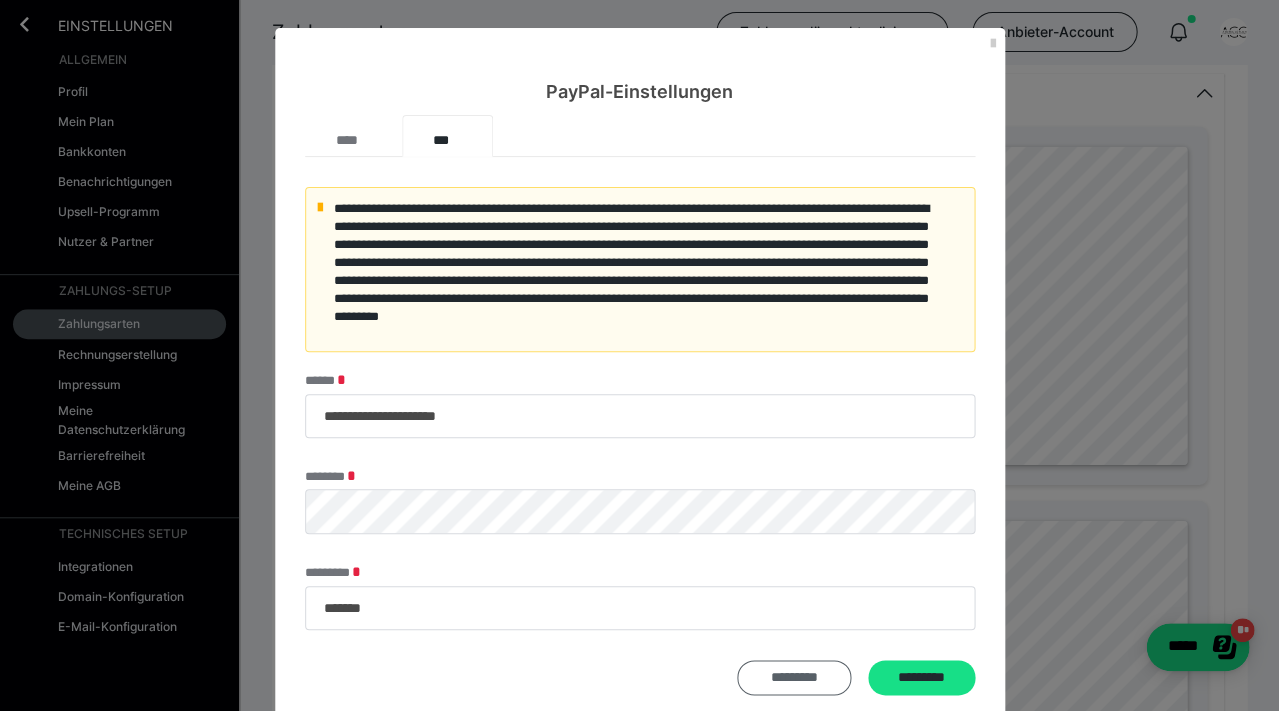 click on "*********" at bounding box center (794, 677) 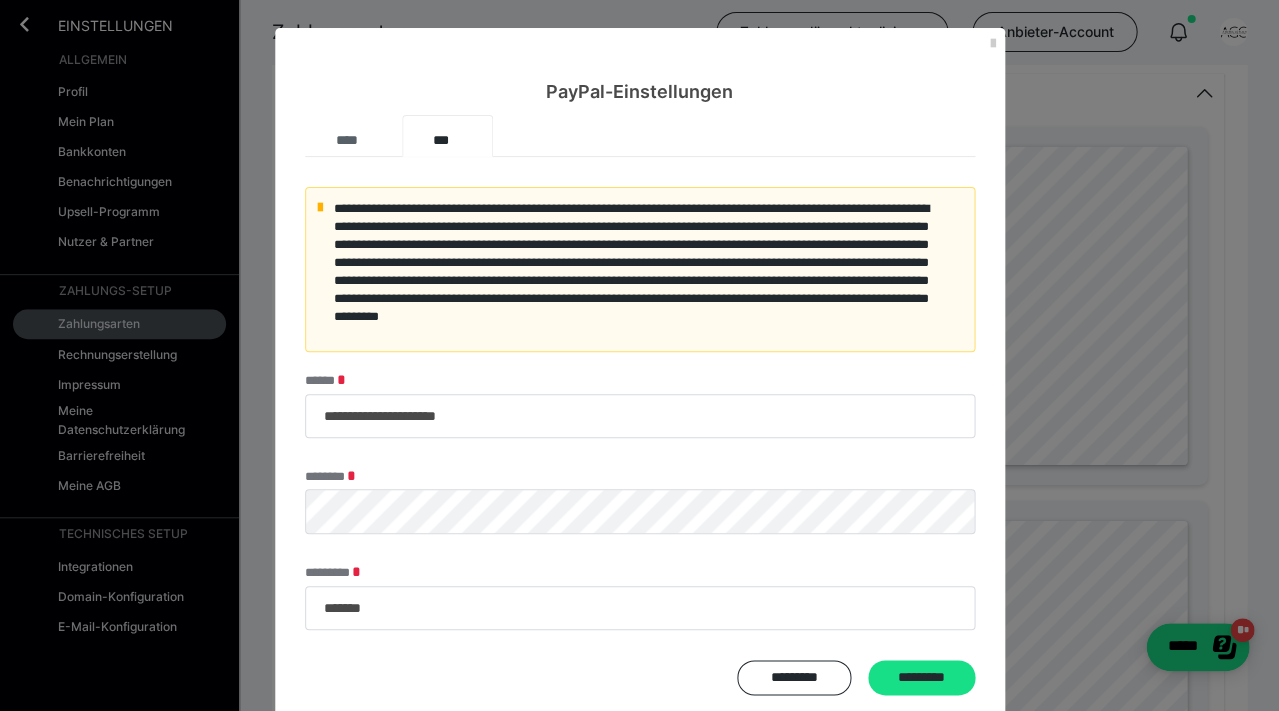 click on "****" at bounding box center (353, 136) 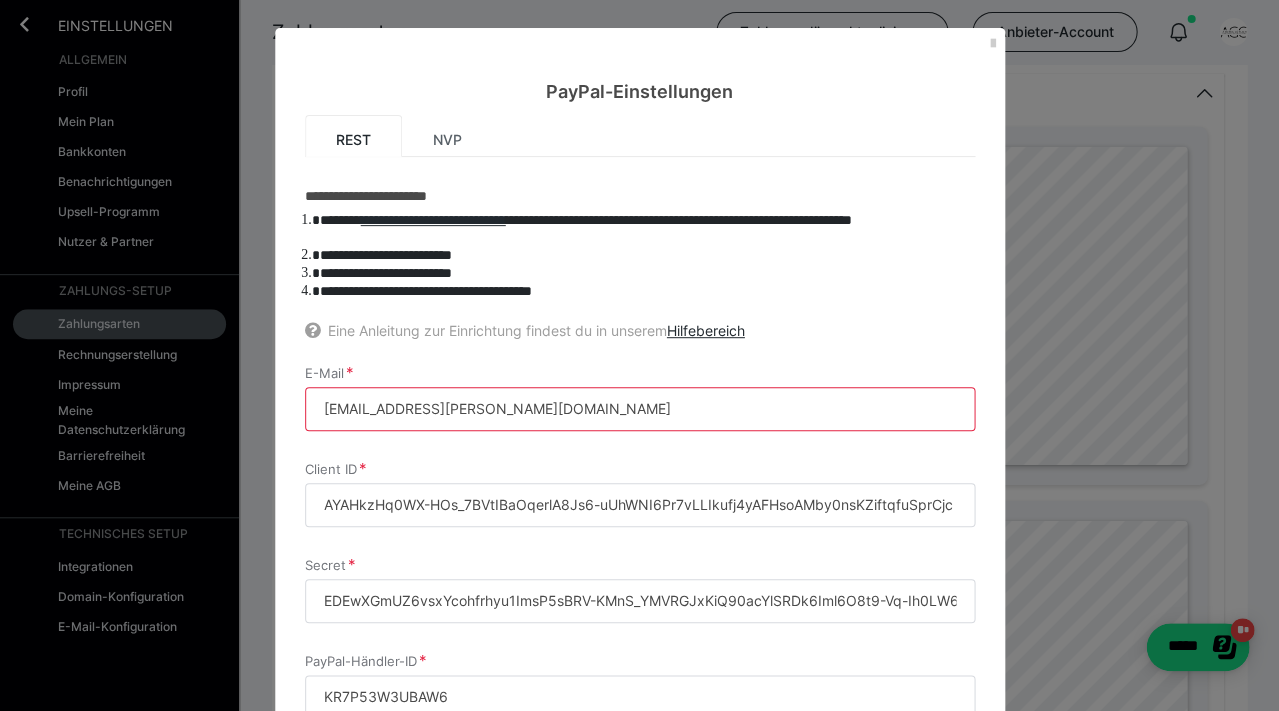 click on "NVP" at bounding box center (447, 136) 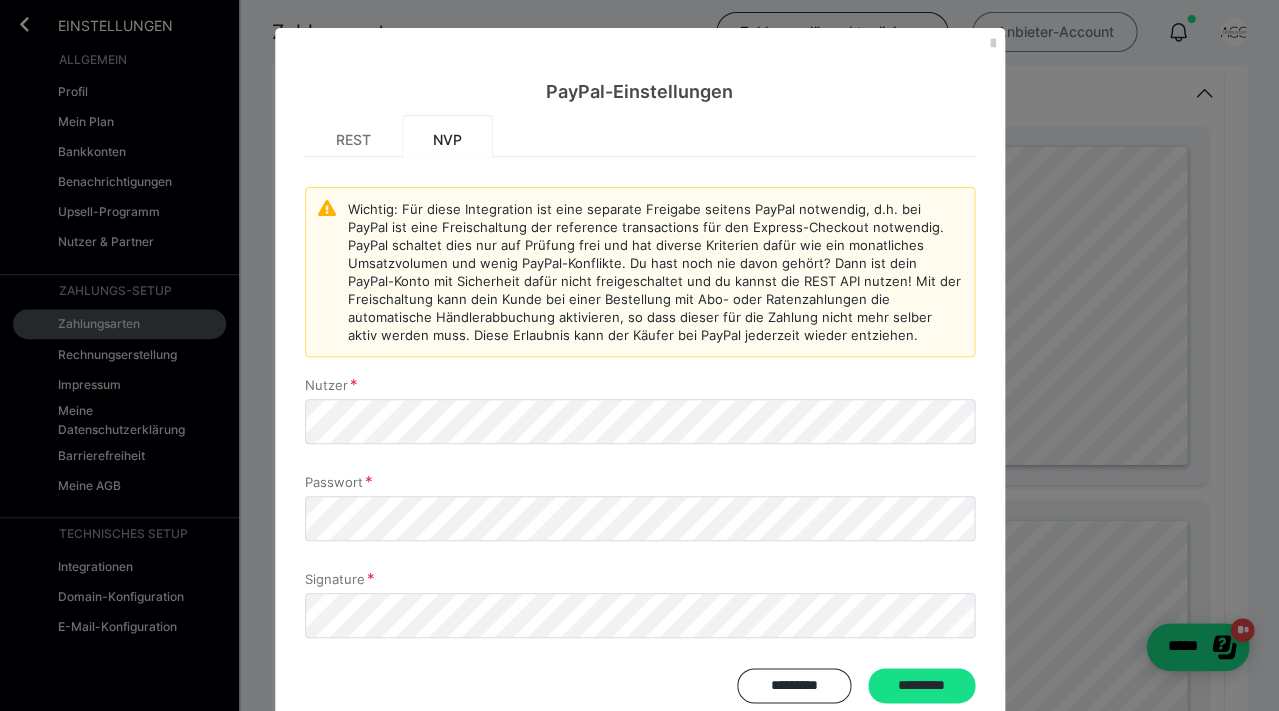 click at bounding box center [993, 44] 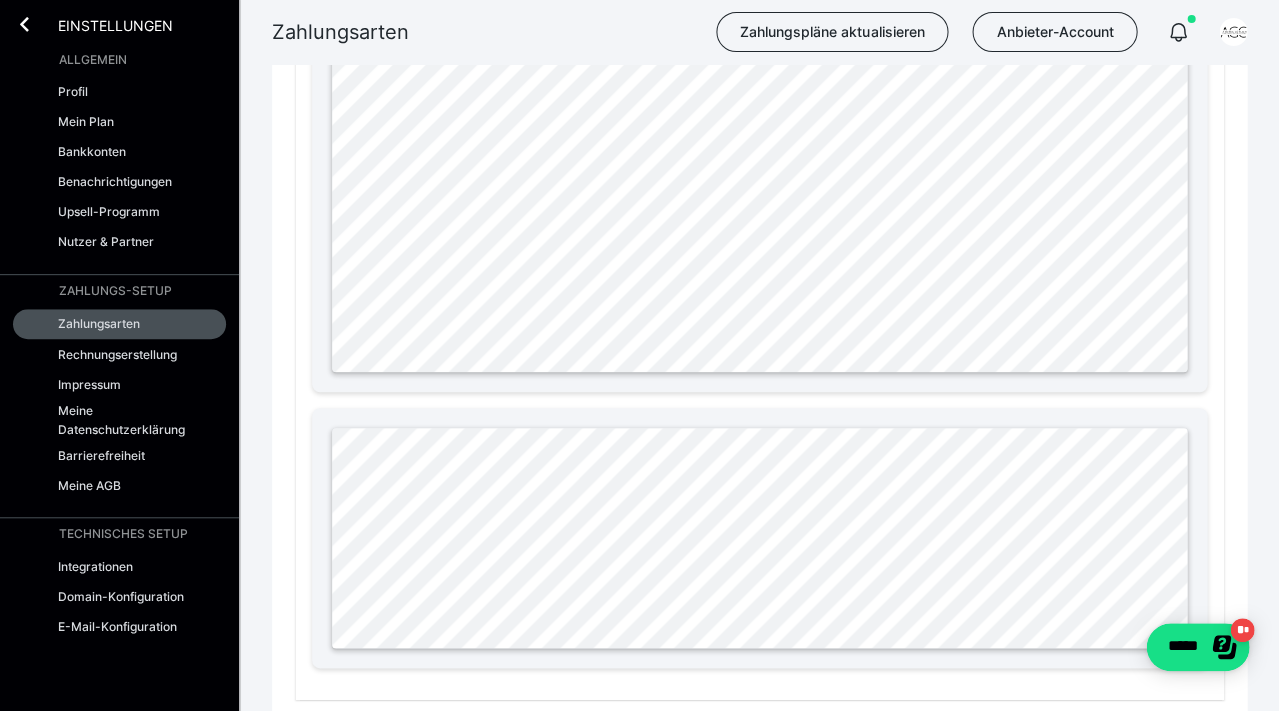 scroll, scrollTop: 1895, scrollLeft: 0, axis: vertical 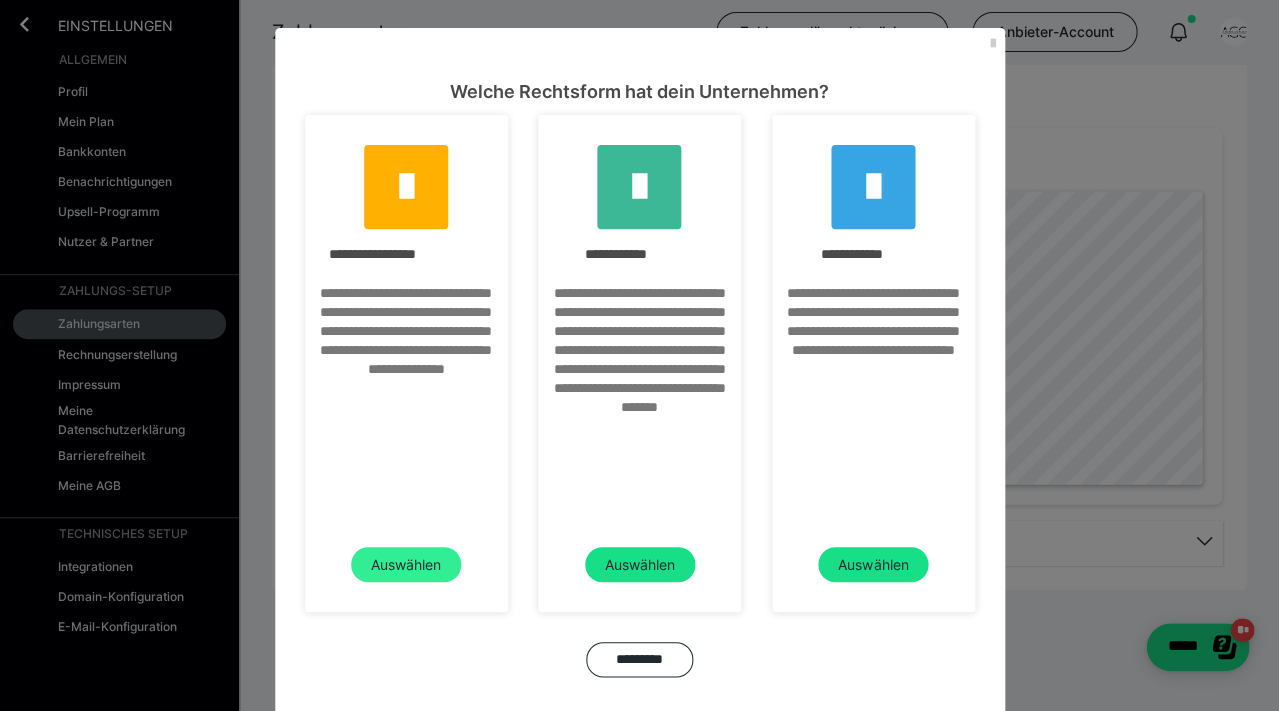 click on "Auswählen" at bounding box center (406, 565) 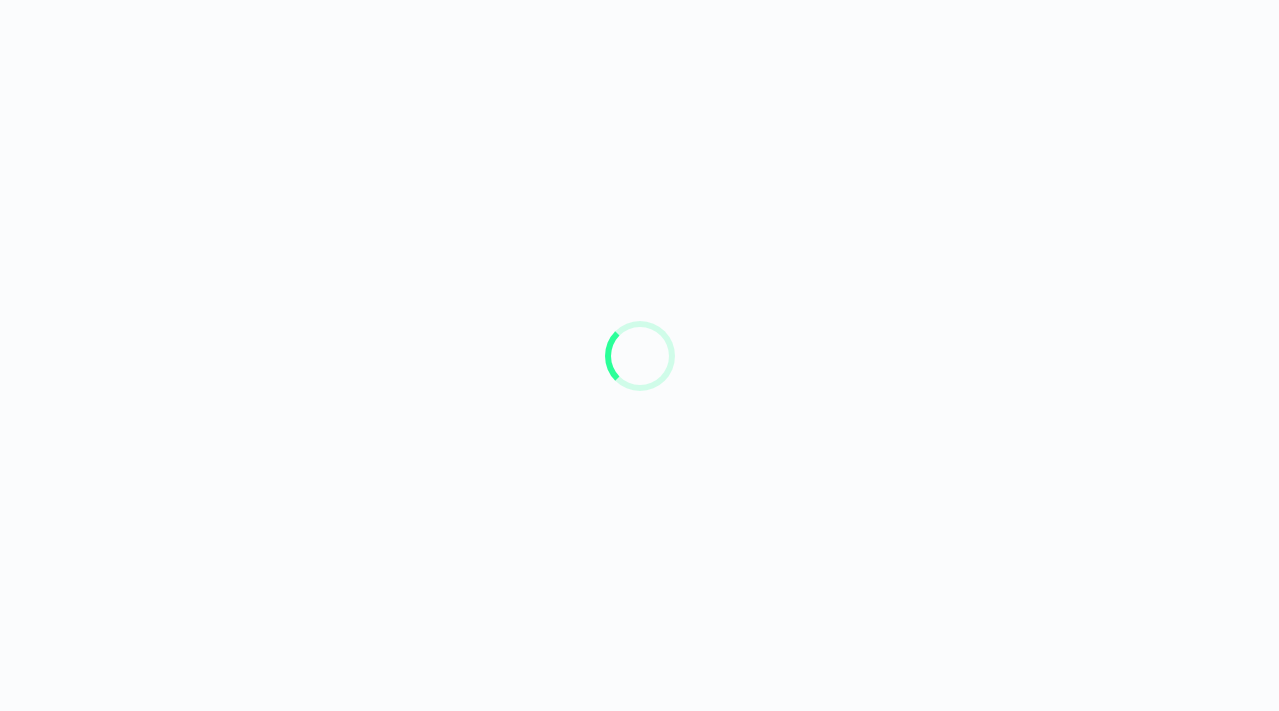 scroll, scrollTop: 0, scrollLeft: 0, axis: both 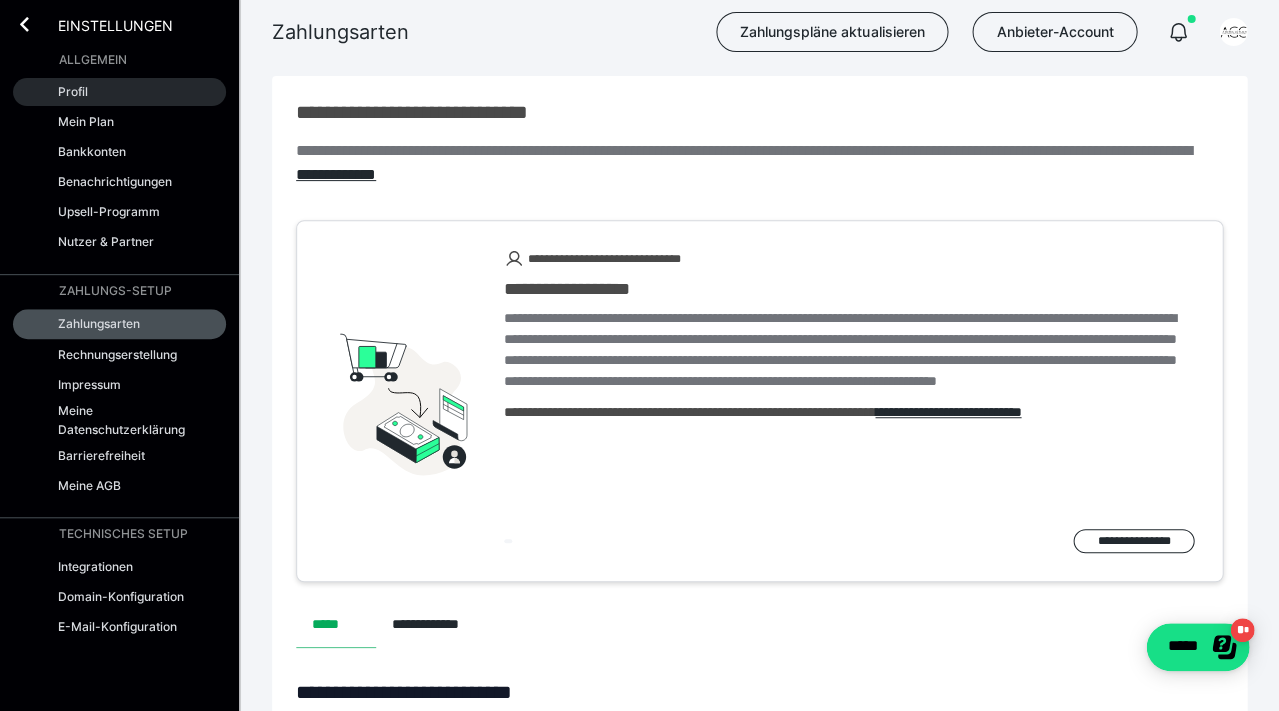 click on "Profil" at bounding box center (119, 92) 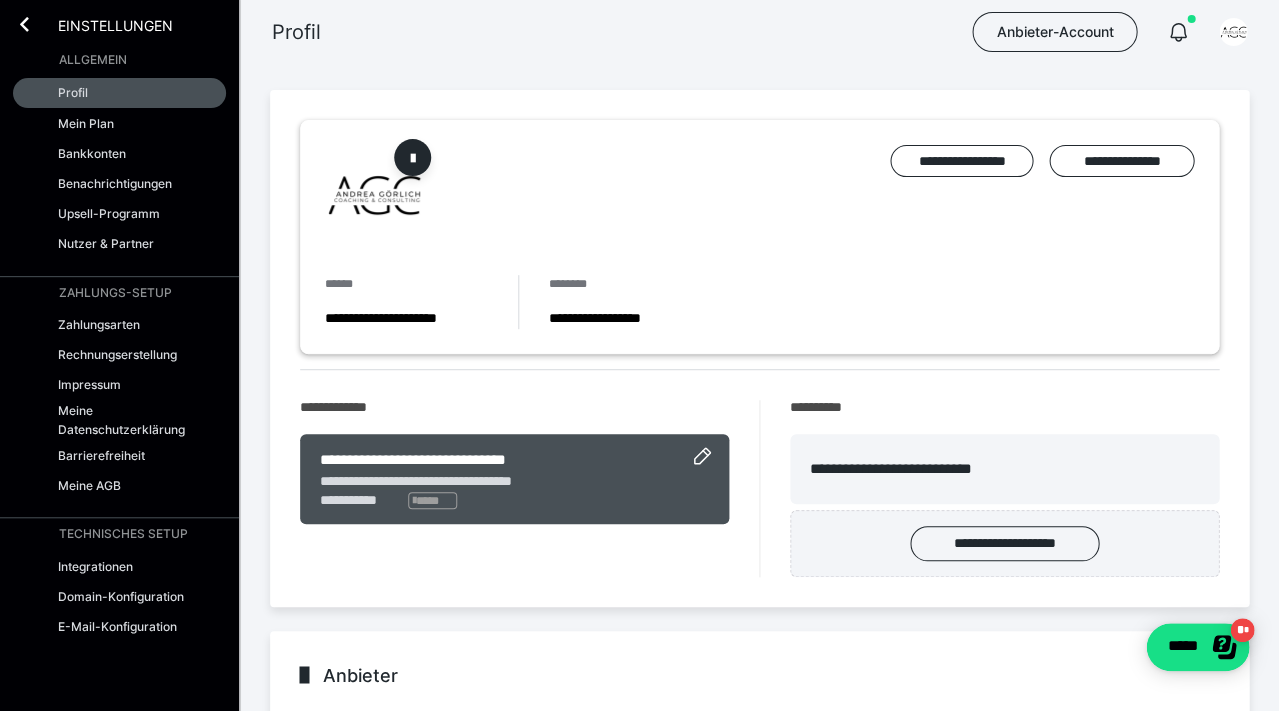 scroll, scrollTop: -1, scrollLeft: 0, axis: vertical 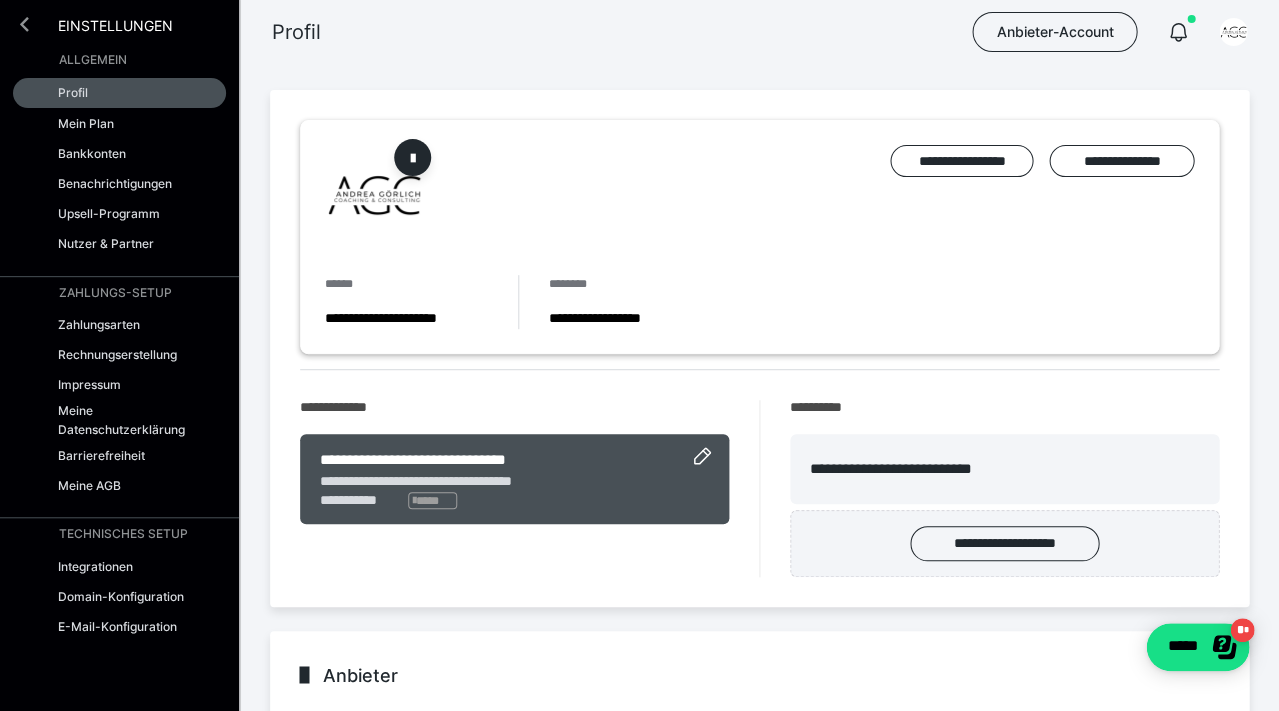 click at bounding box center [24, 24] 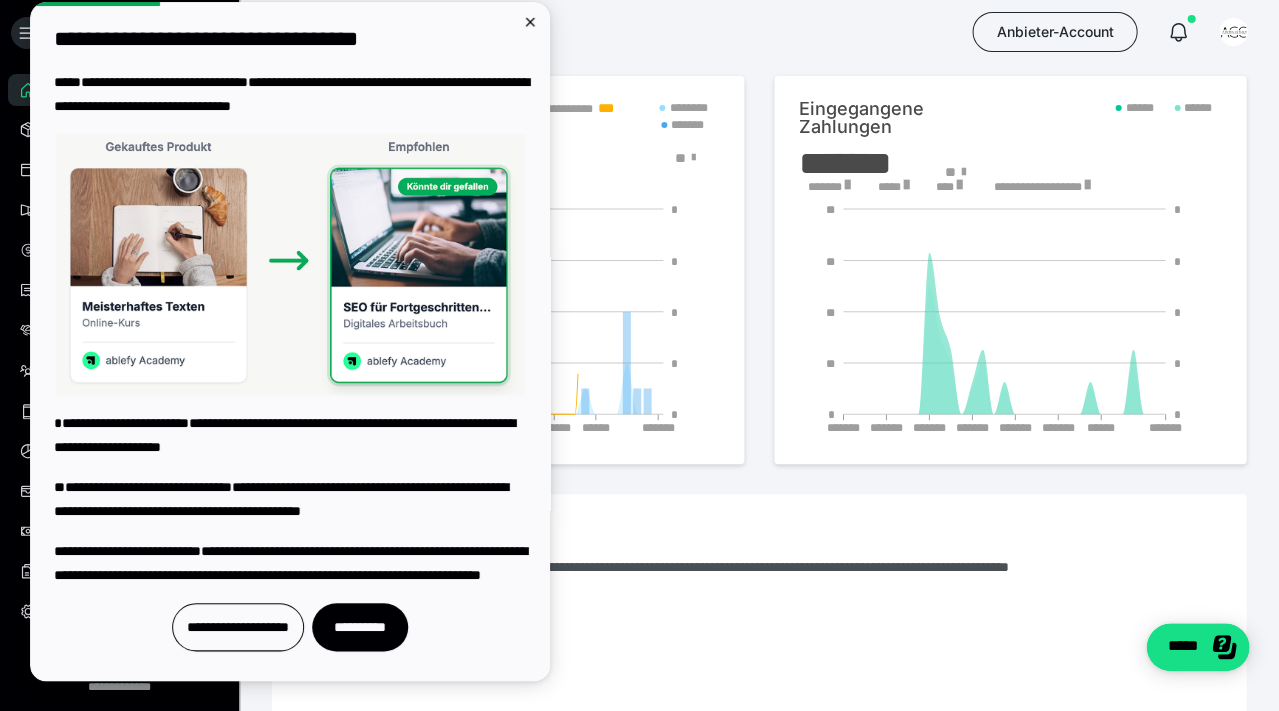 scroll, scrollTop: 0, scrollLeft: 0, axis: both 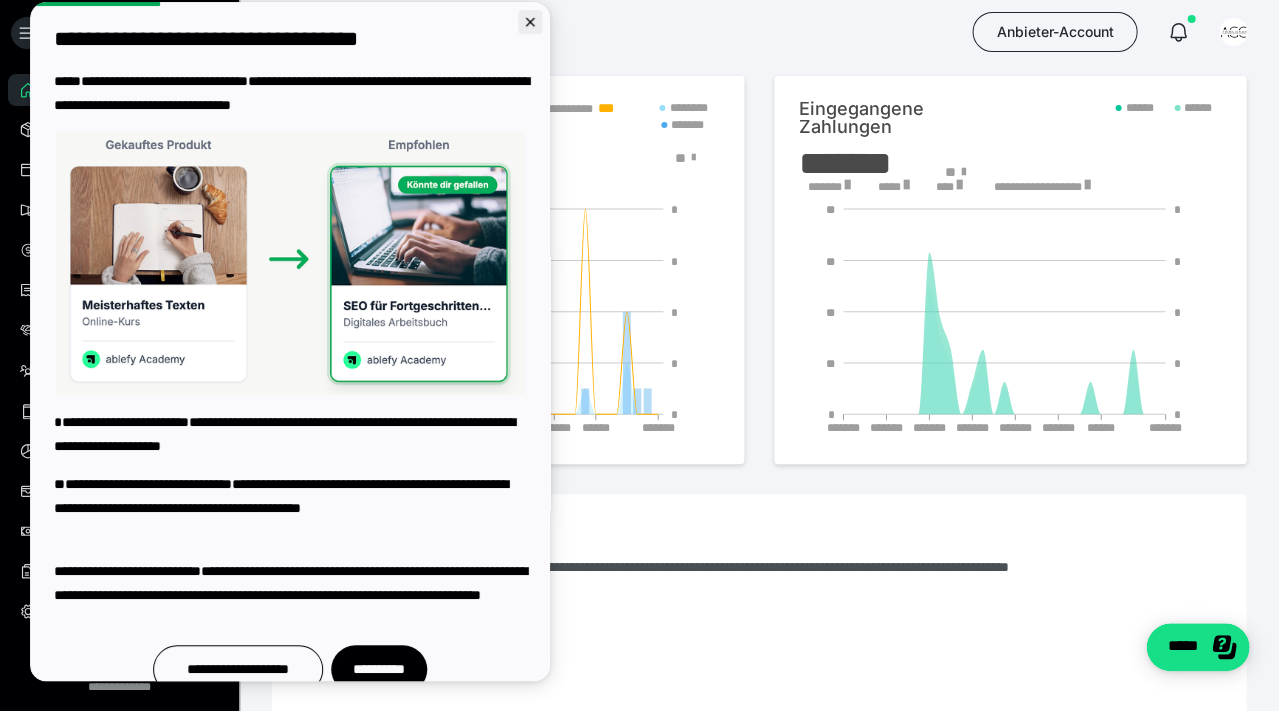 click 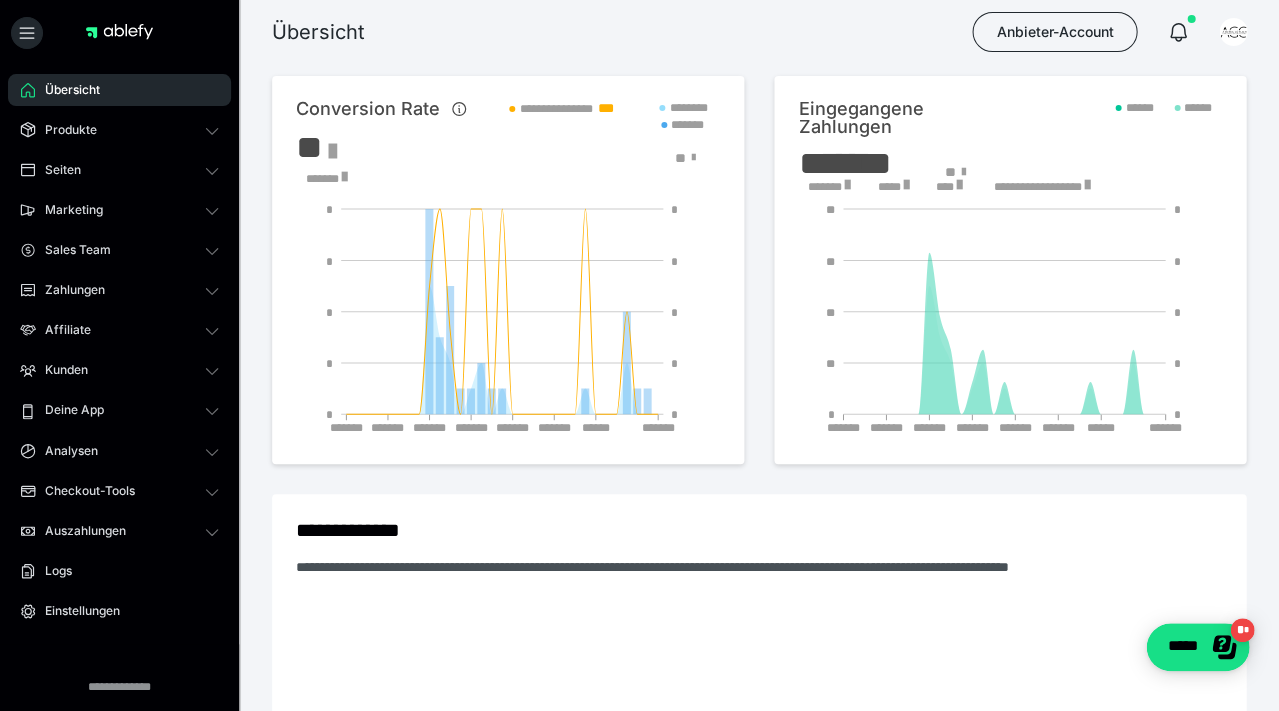 scroll, scrollTop: 0, scrollLeft: 0, axis: both 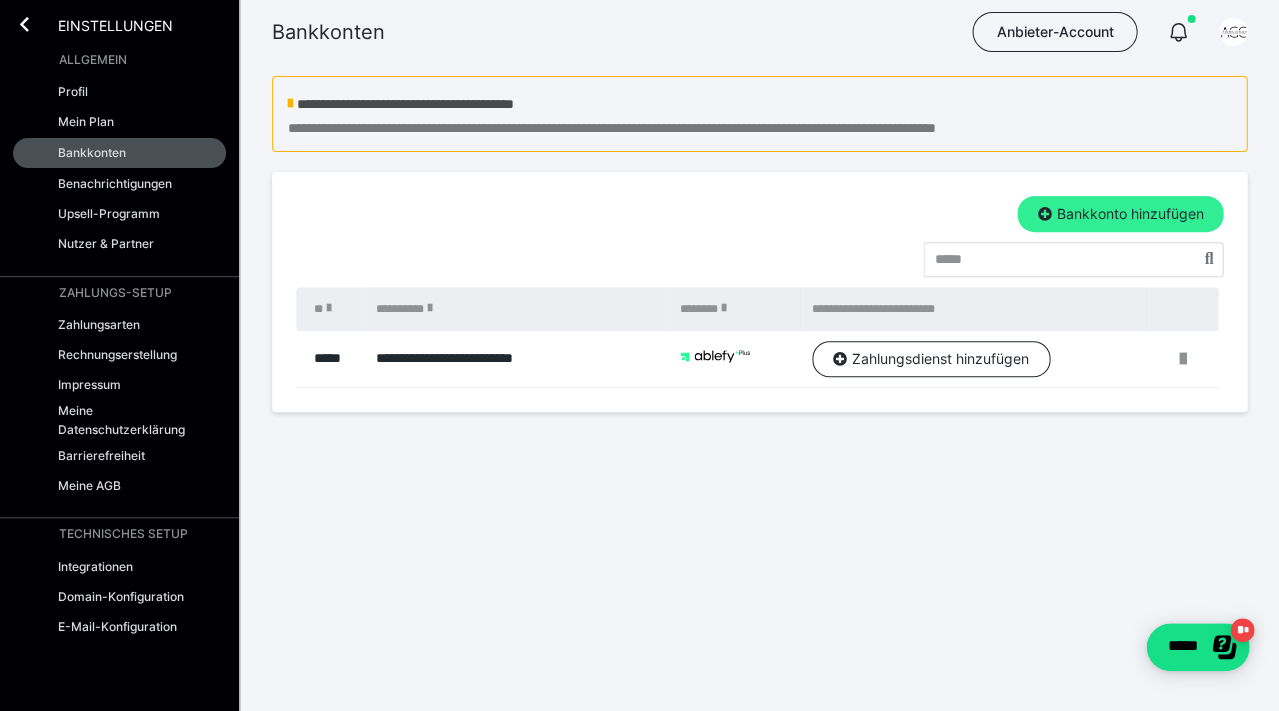 click on "Bankkonto hinzufügen" at bounding box center (1120, 214) 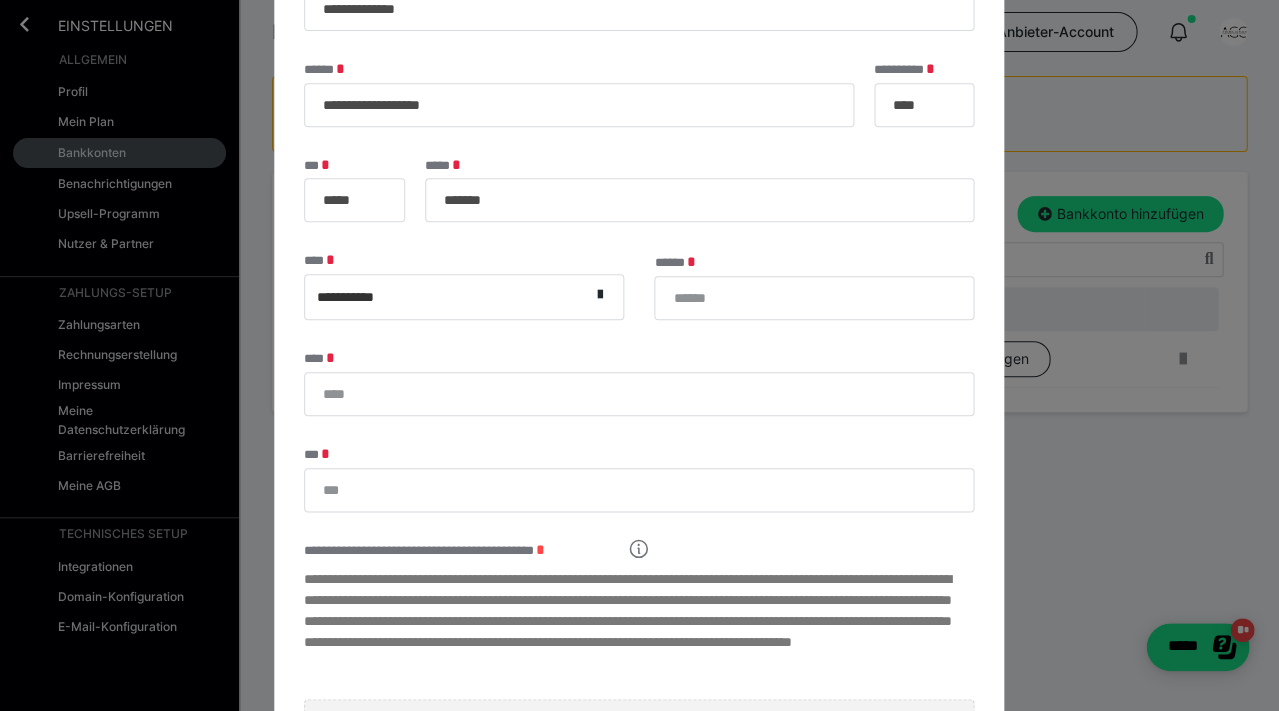 scroll, scrollTop: 150, scrollLeft: 0, axis: vertical 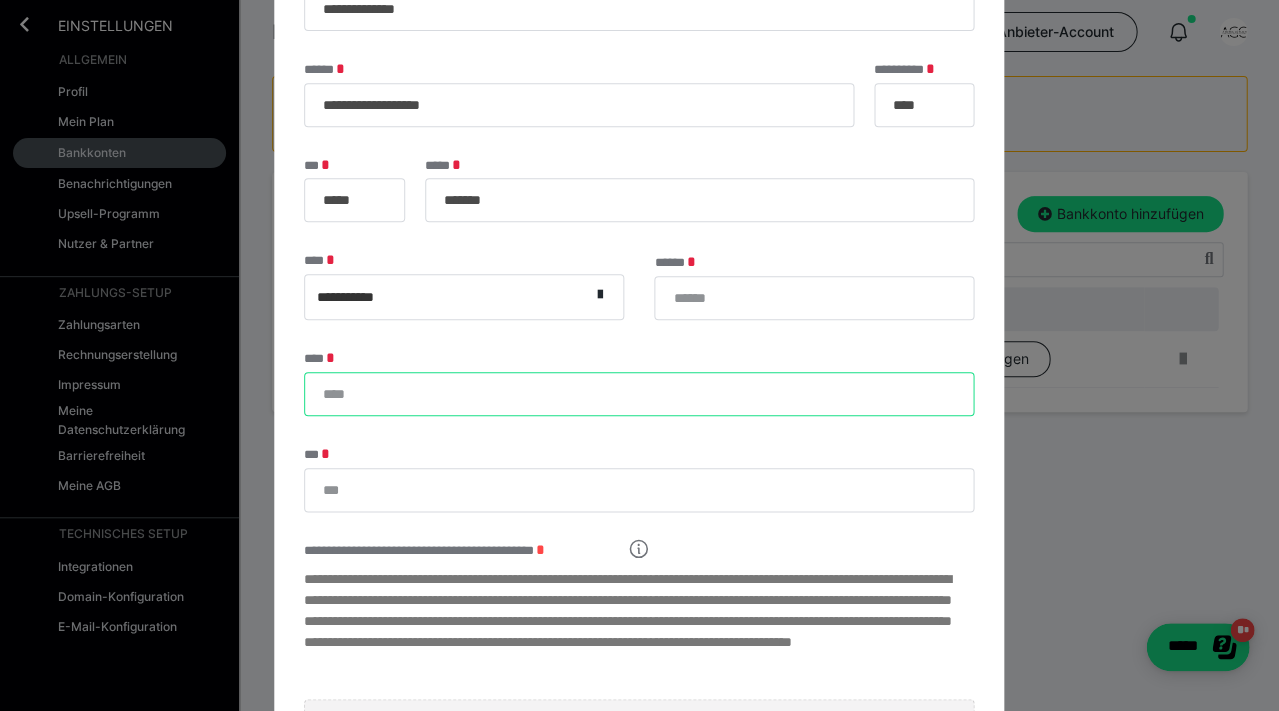 click on "****" at bounding box center [639, 394] 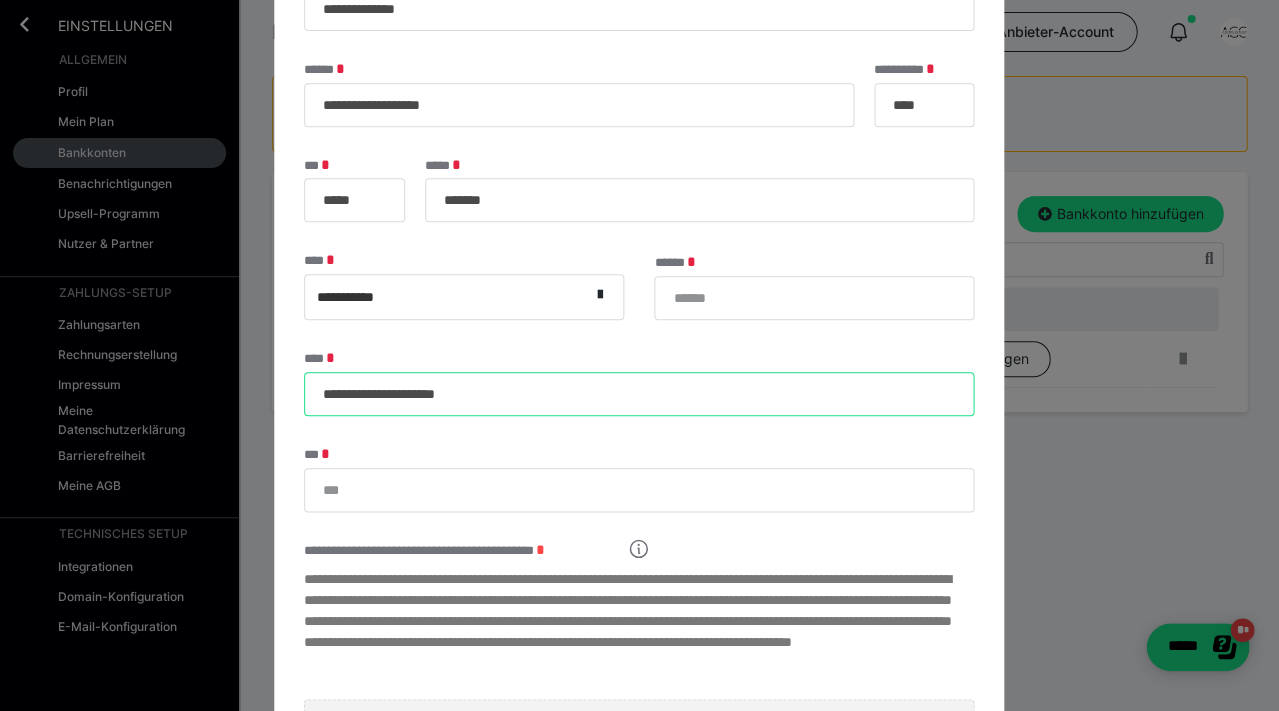 type on "**********" 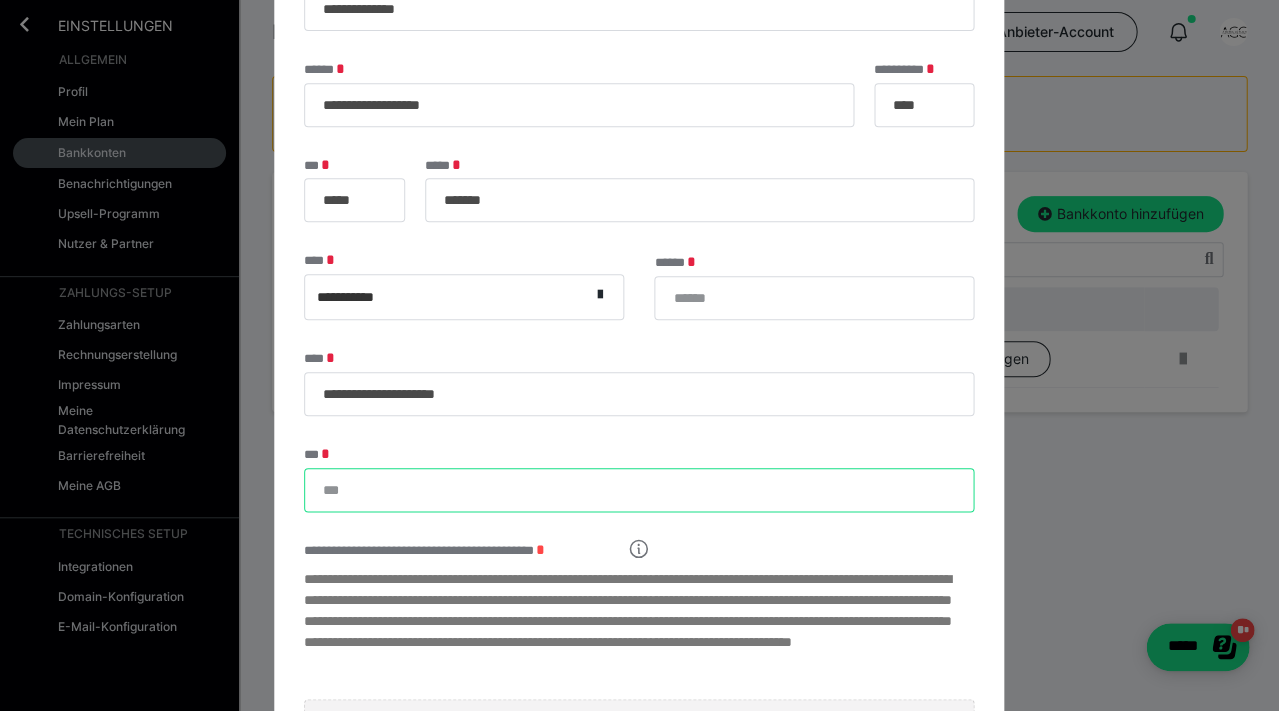 click on "***" at bounding box center [639, 490] 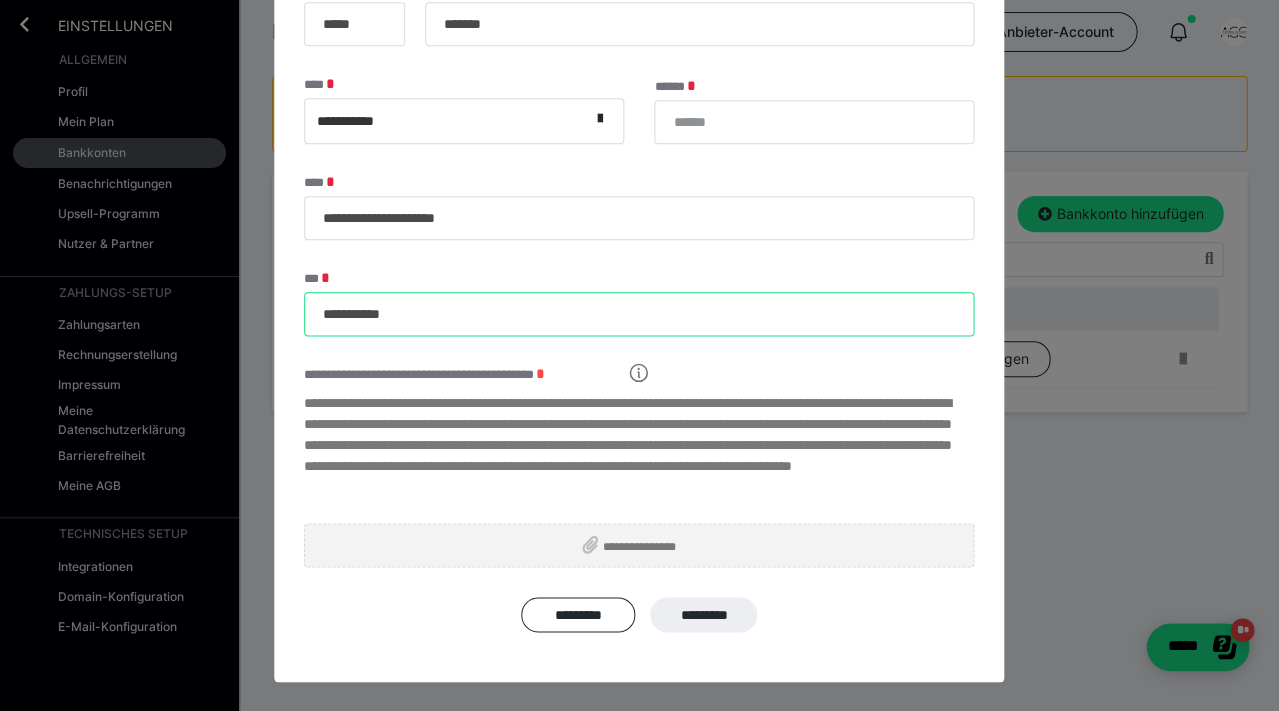 scroll, scrollTop: 331, scrollLeft: 0, axis: vertical 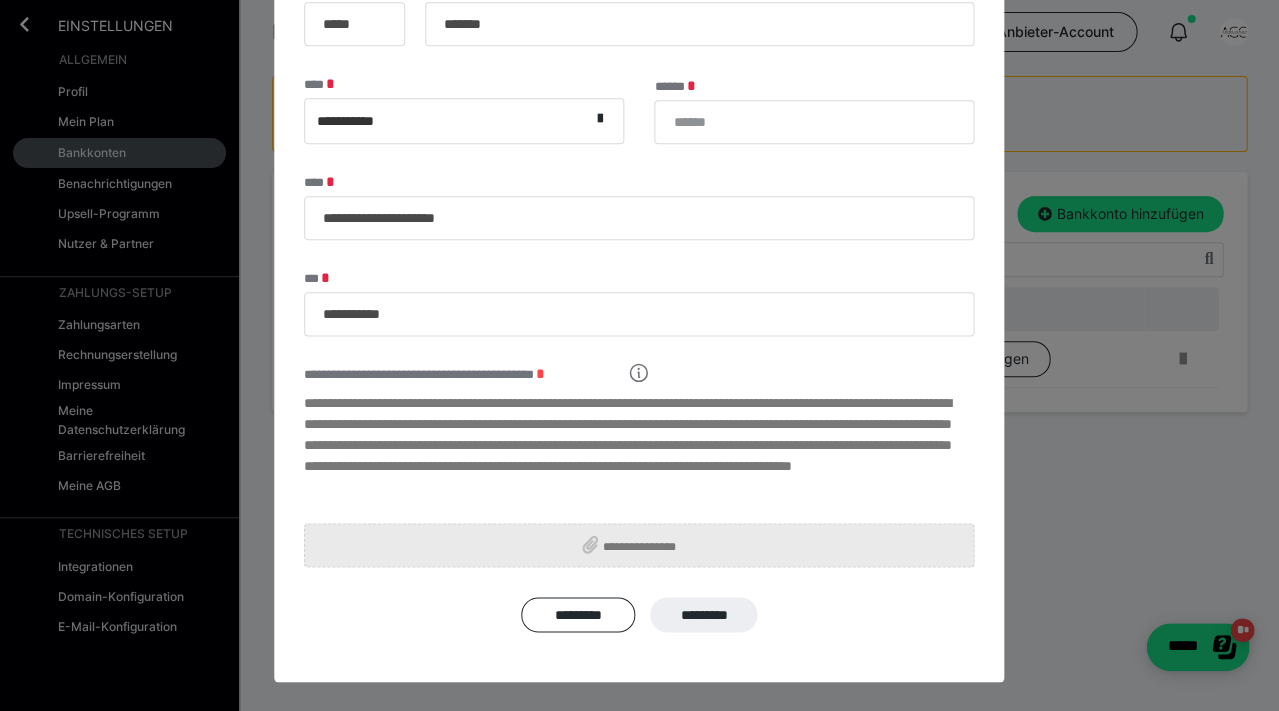 click on "**********" at bounding box center [647, 544] 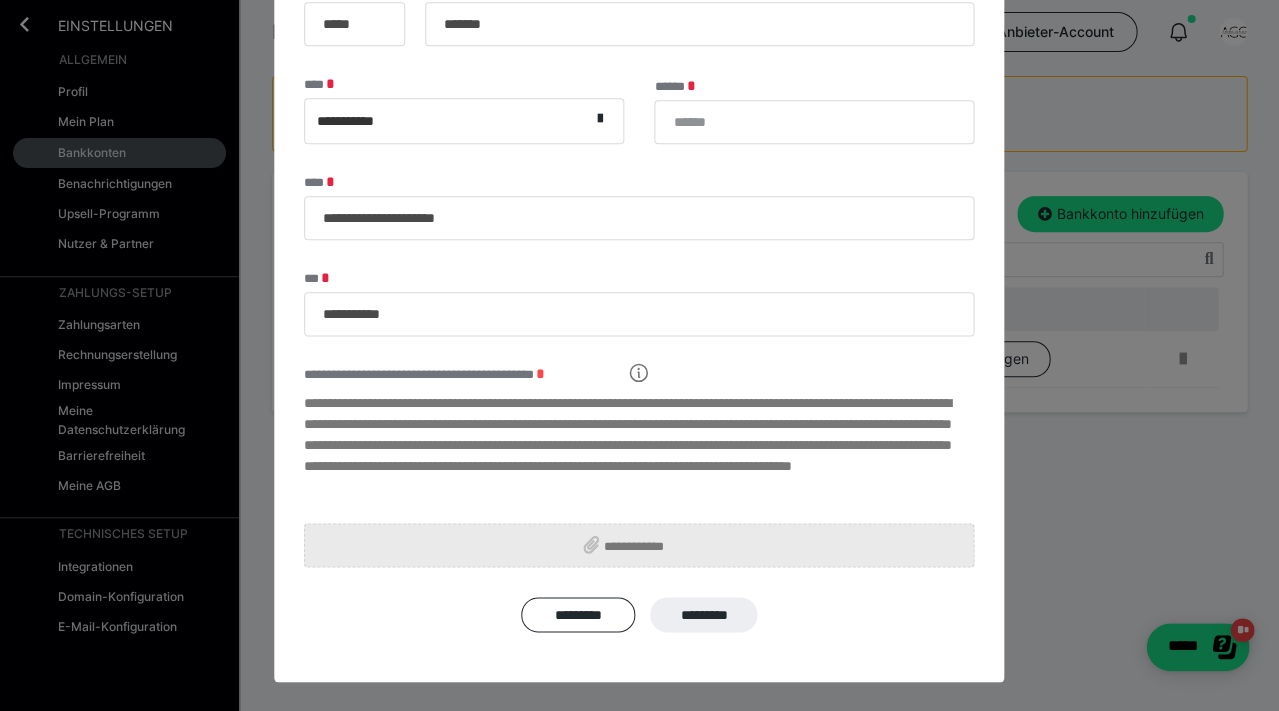 click on "**********" at bounding box center [639, 545] 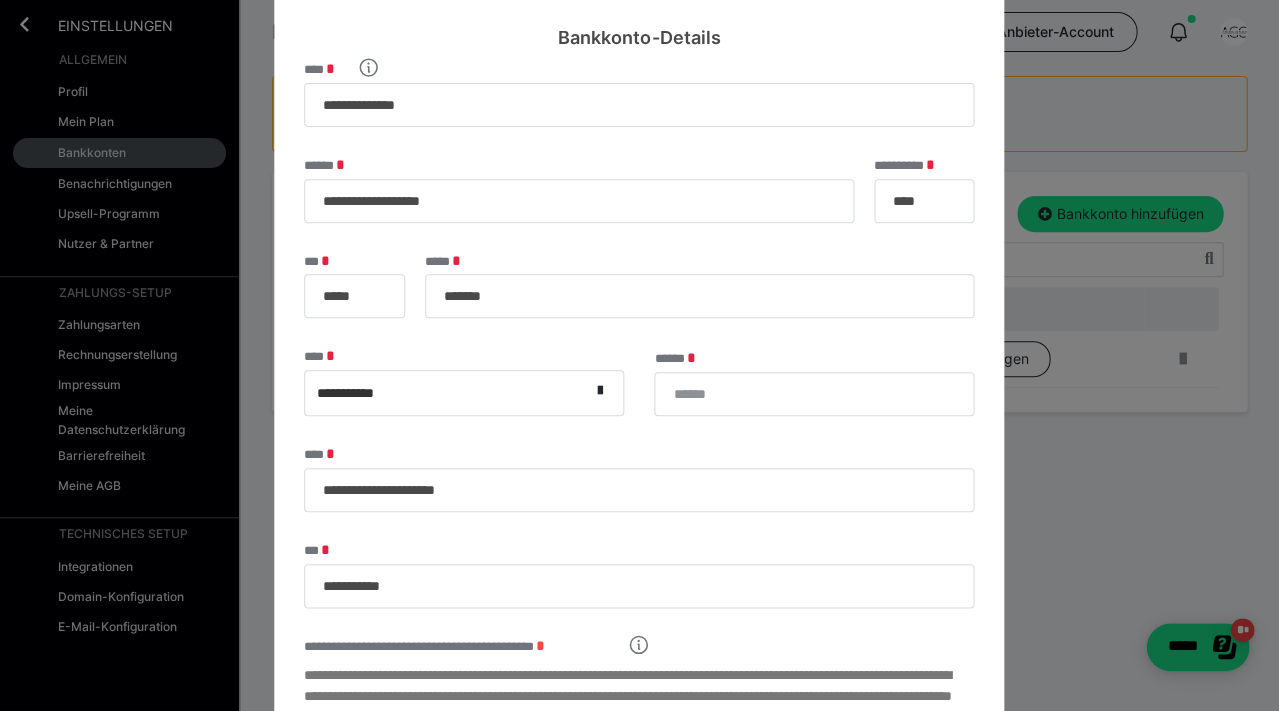 scroll, scrollTop: 51, scrollLeft: 0, axis: vertical 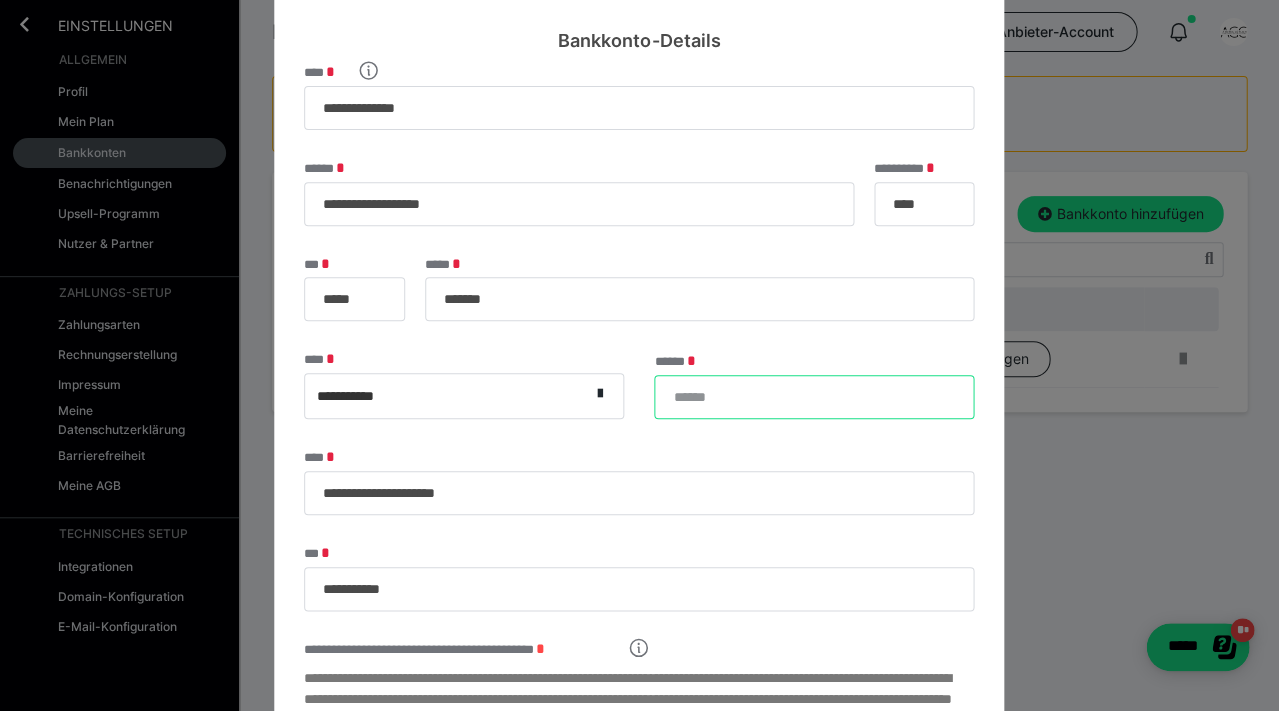 click on "******" at bounding box center [814, 397] 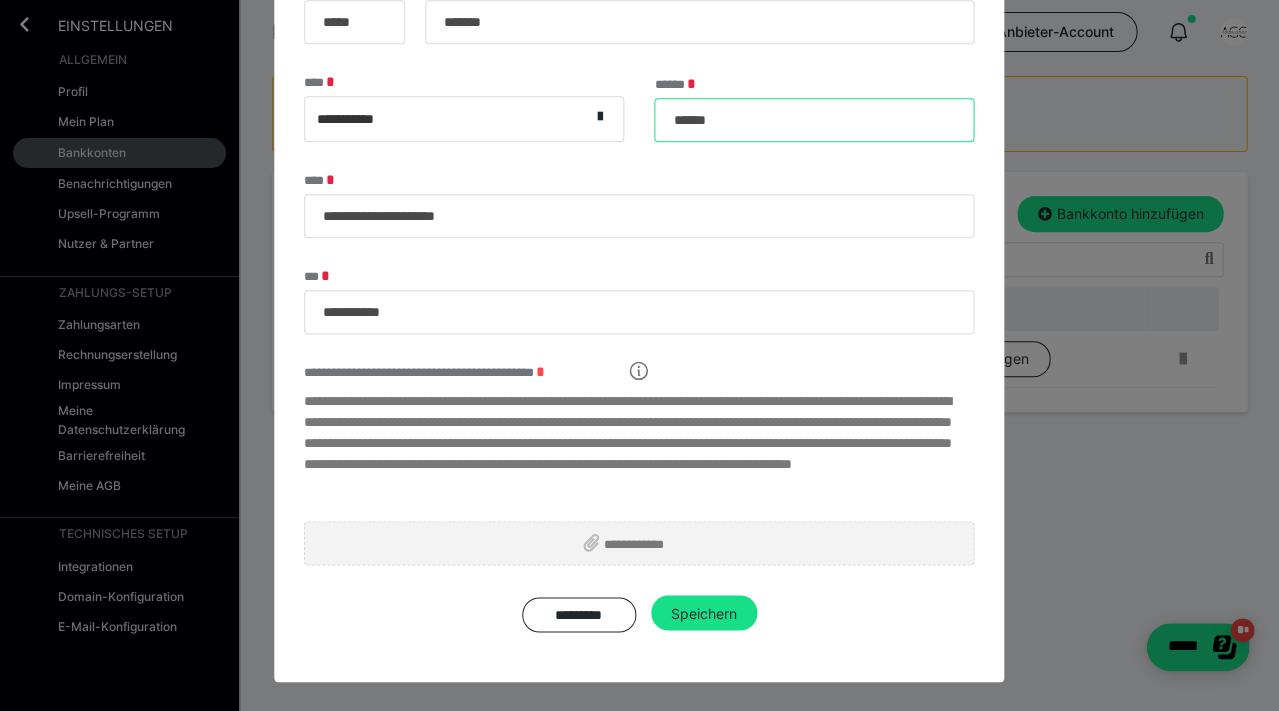 scroll, scrollTop: 331, scrollLeft: 0, axis: vertical 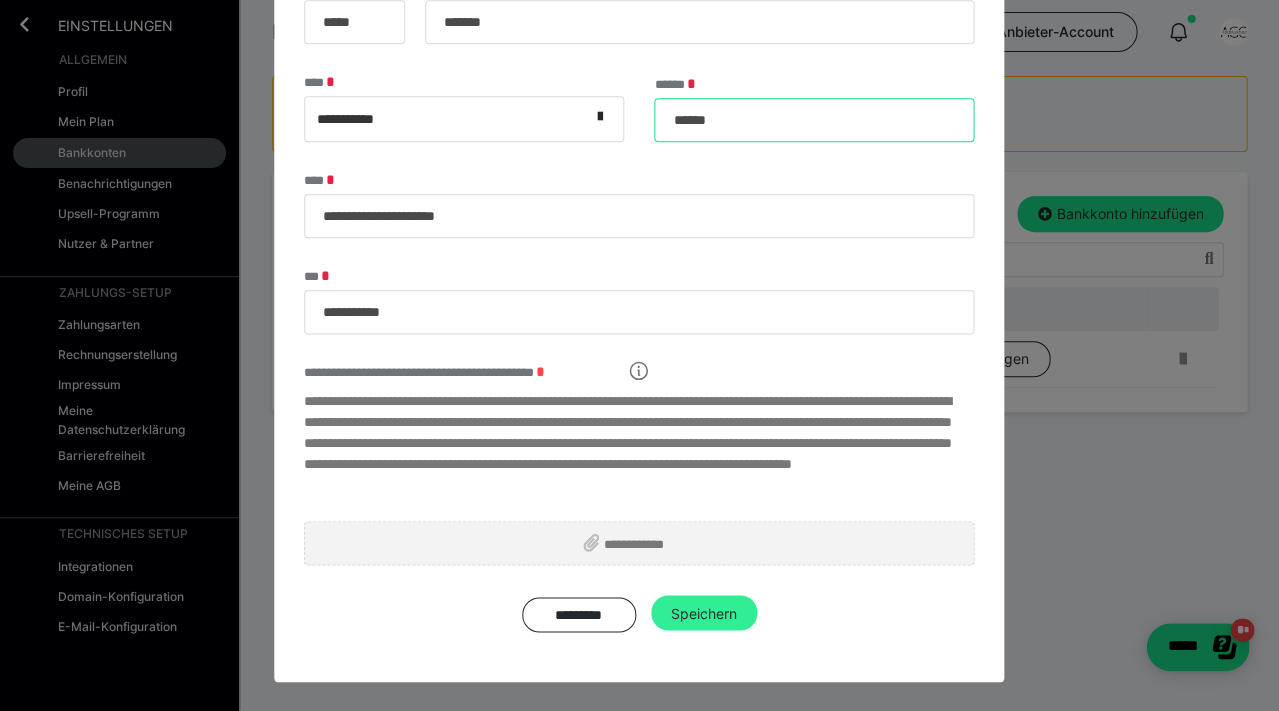 type on "******" 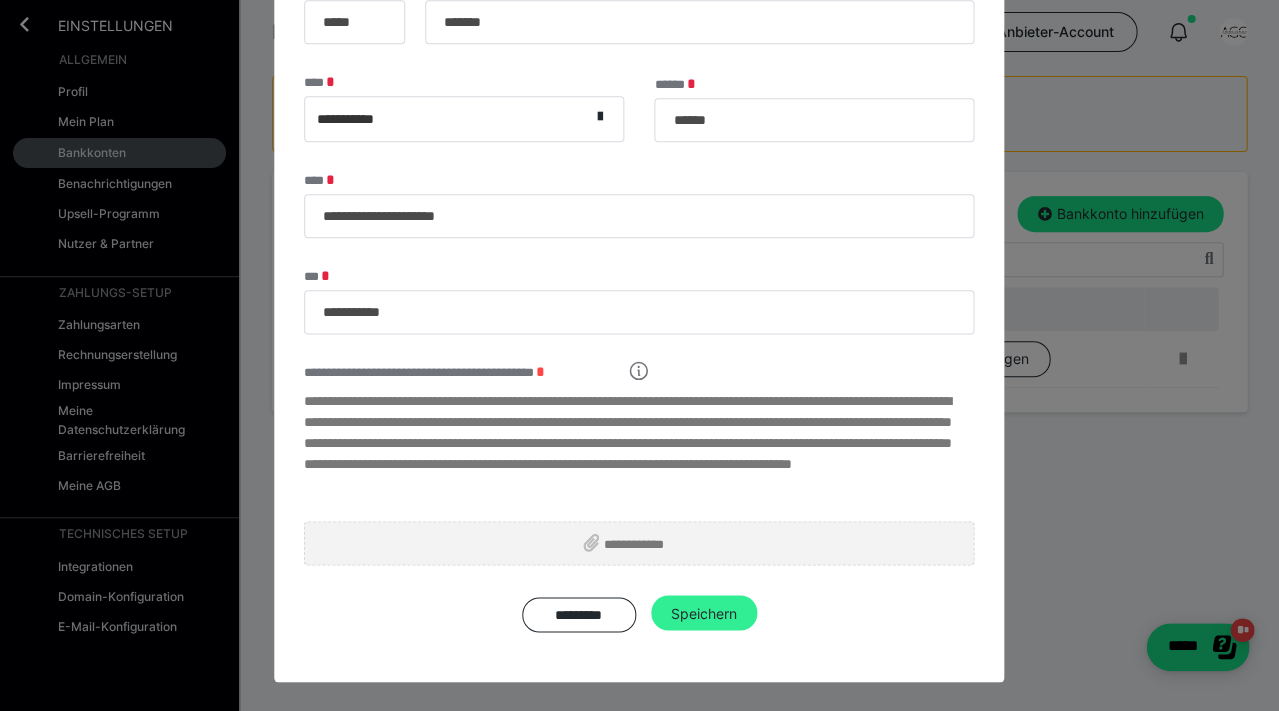 click on "Speichern" at bounding box center (704, 613) 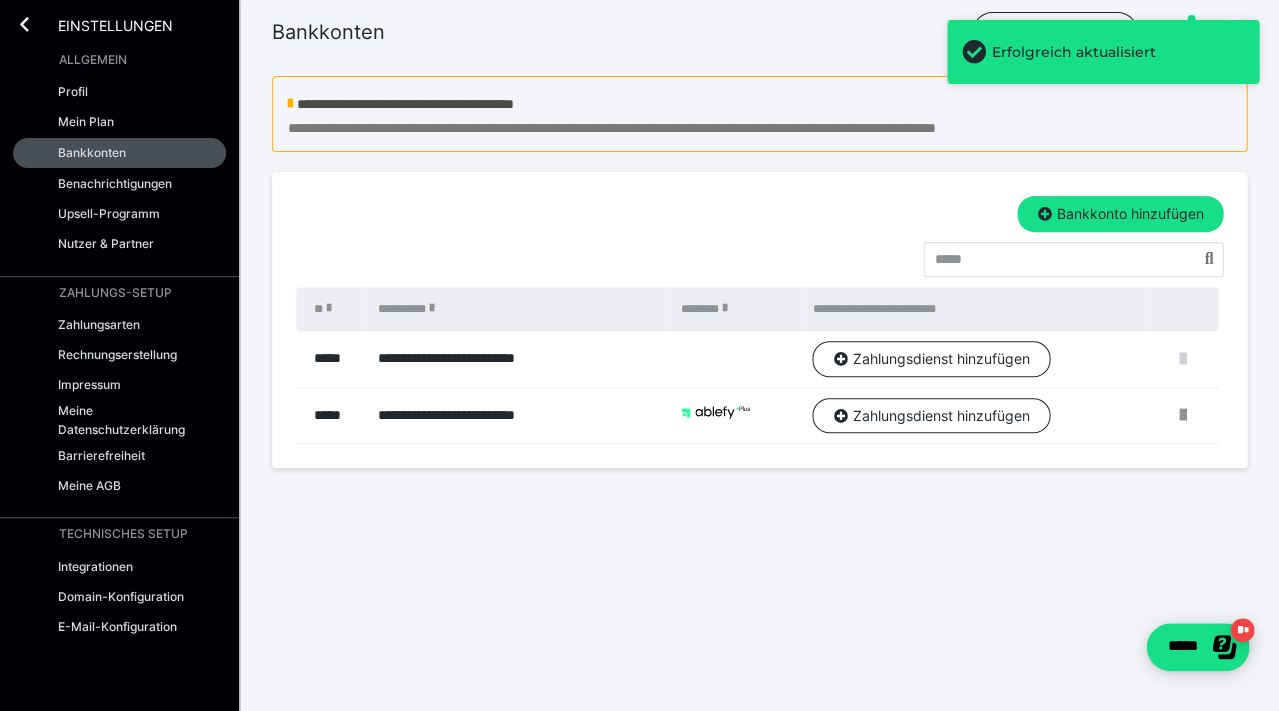 click at bounding box center [1182, 359] 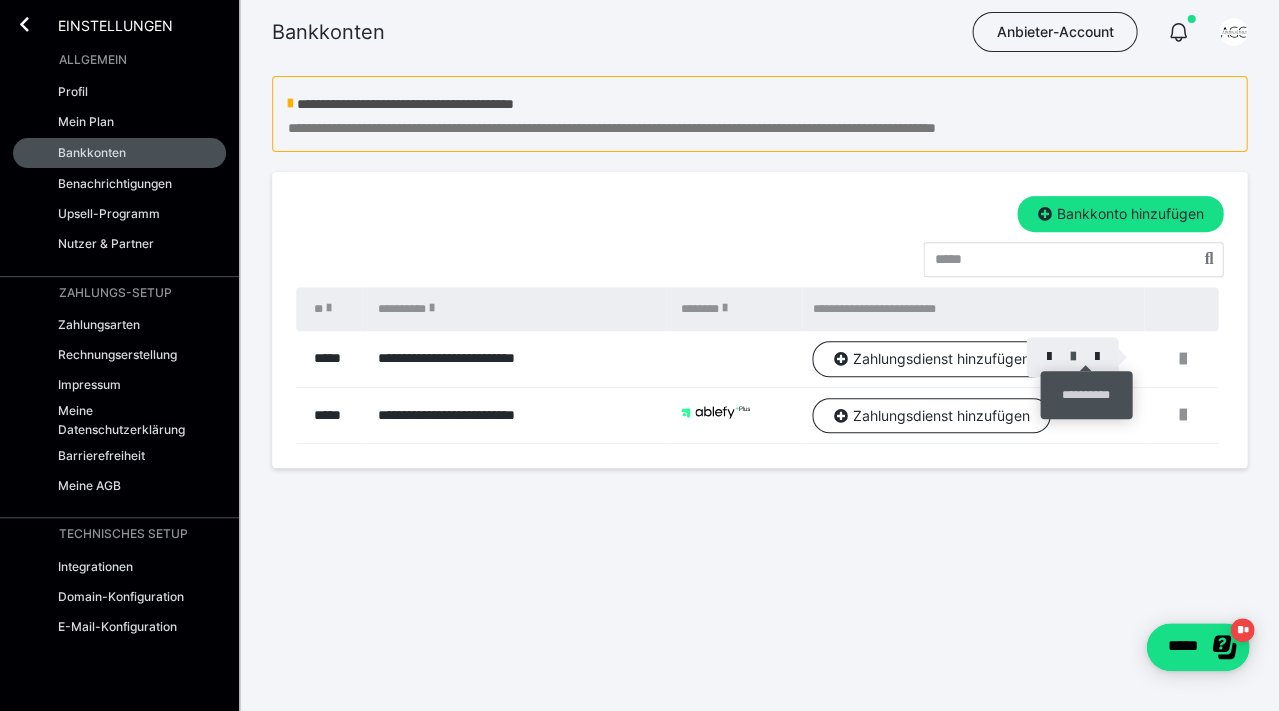 click at bounding box center [1072, 357] 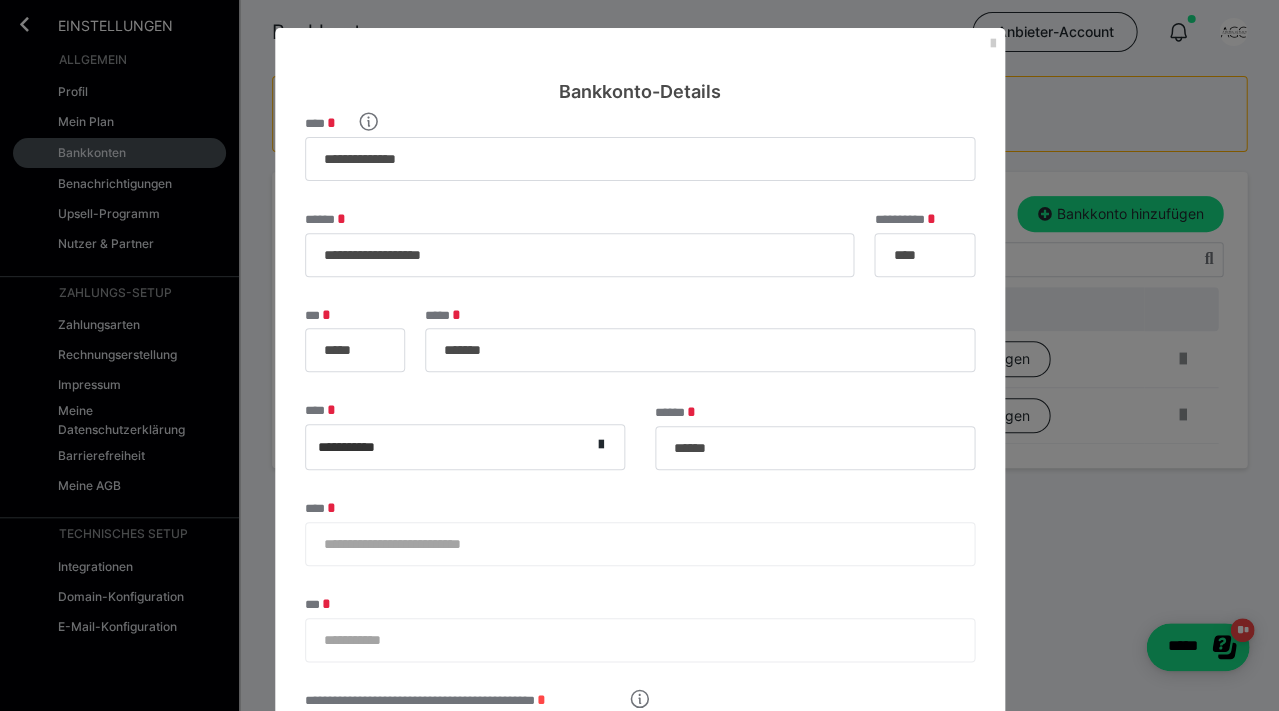 click on "**********" at bounding box center (639, 355) 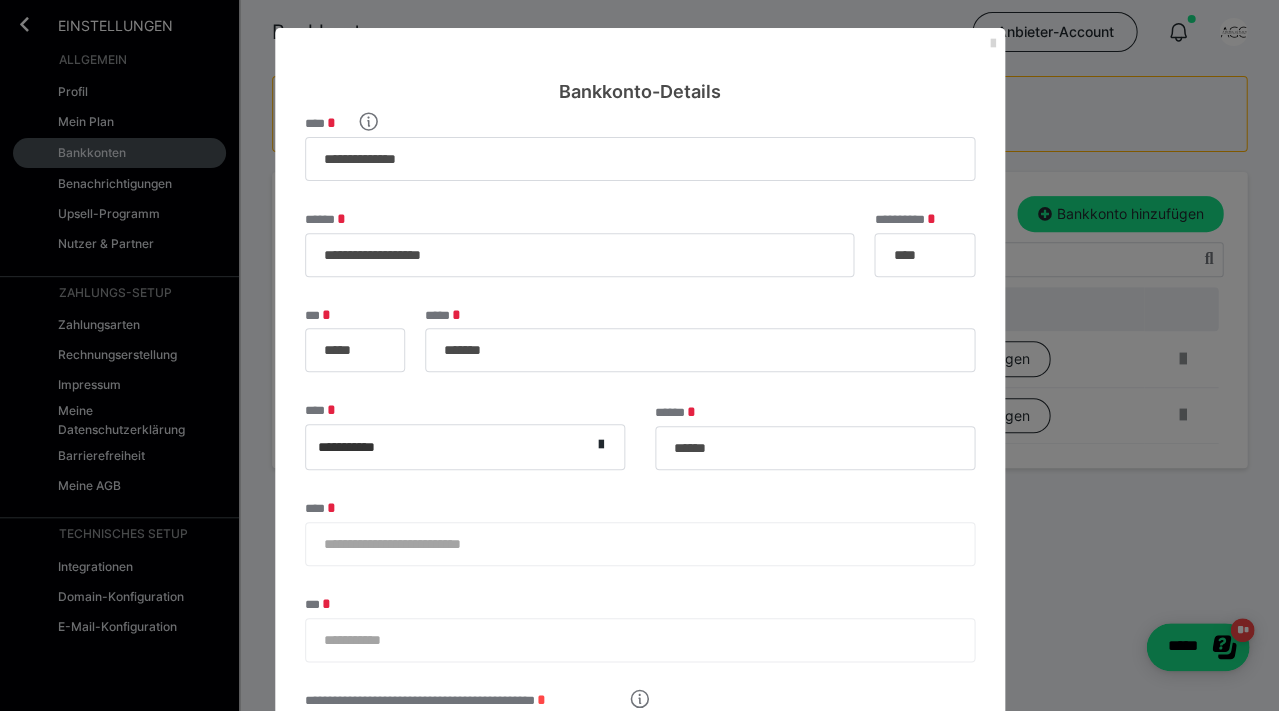 click at bounding box center [993, 44] 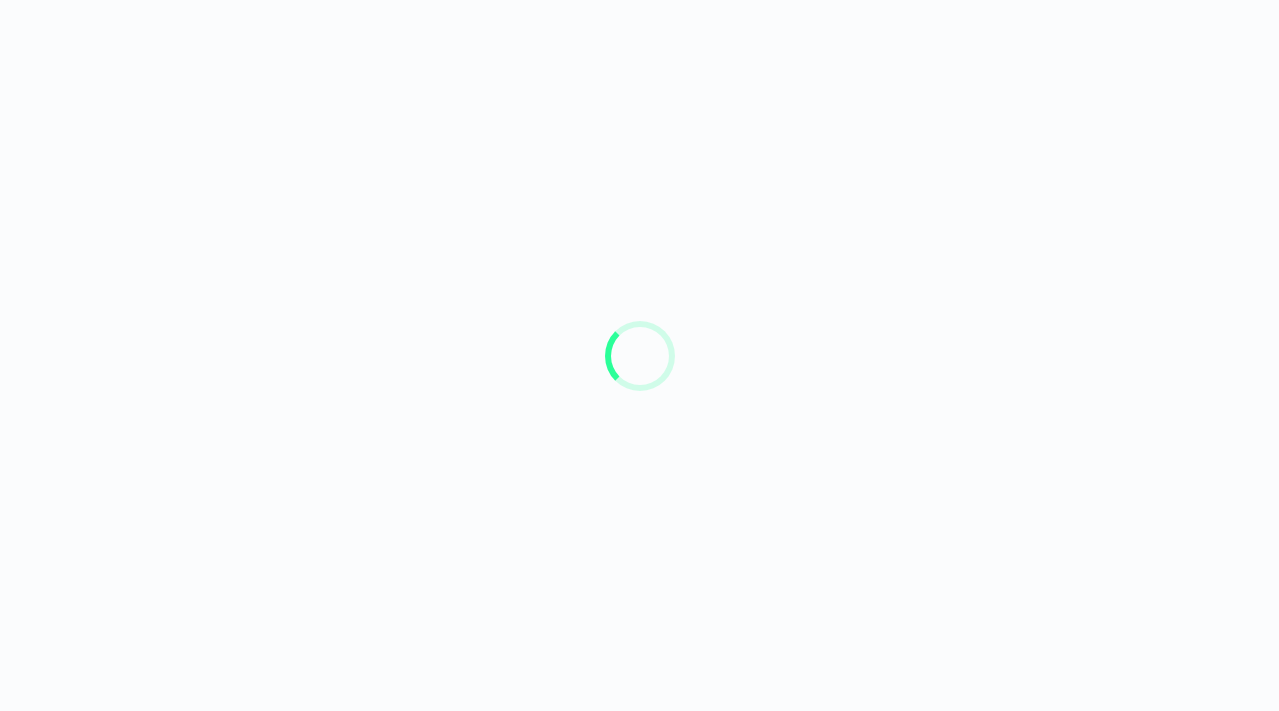 scroll, scrollTop: 0, scrollLeft: 0, axis: both 